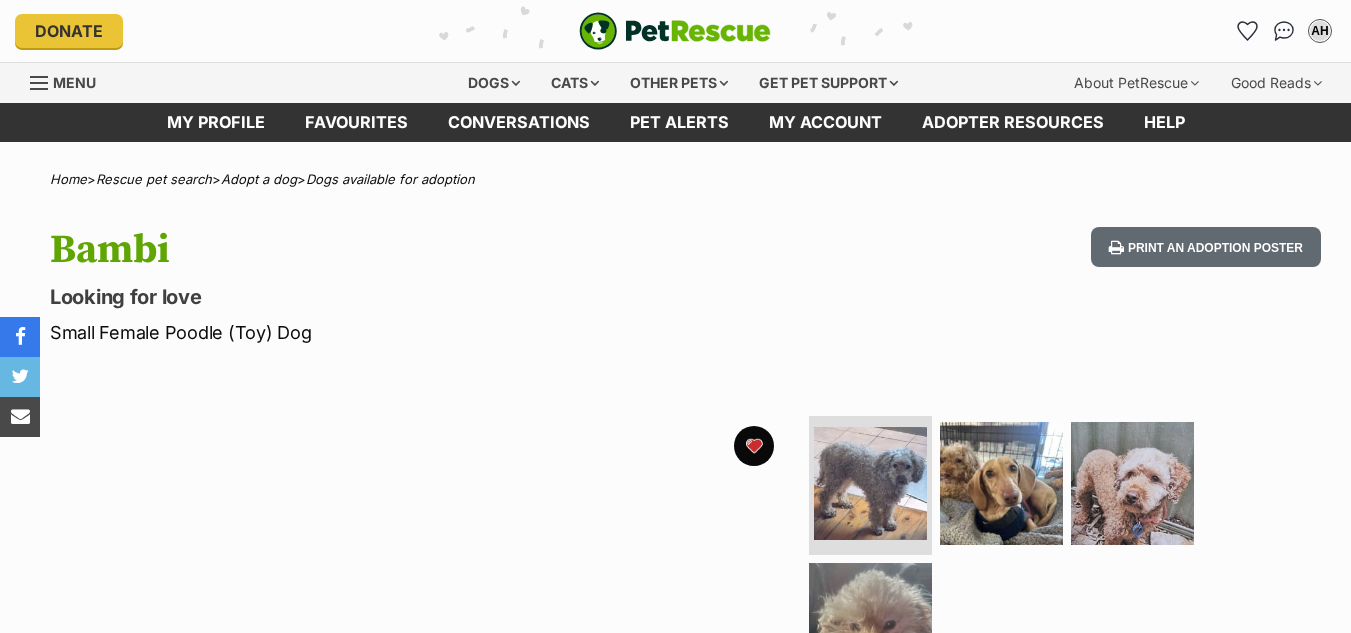 scroll, scrollTop: 0, scrollLeft: 0, axis: both 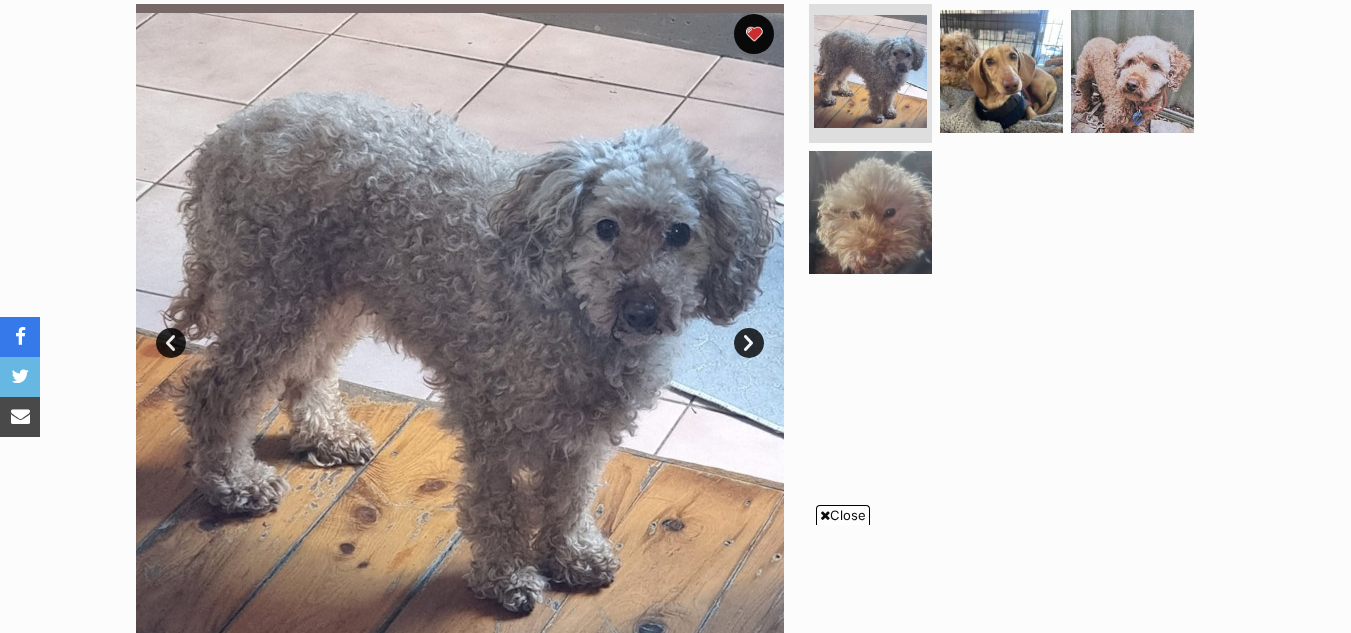 click on "Close" at bounding box center [843, 515] 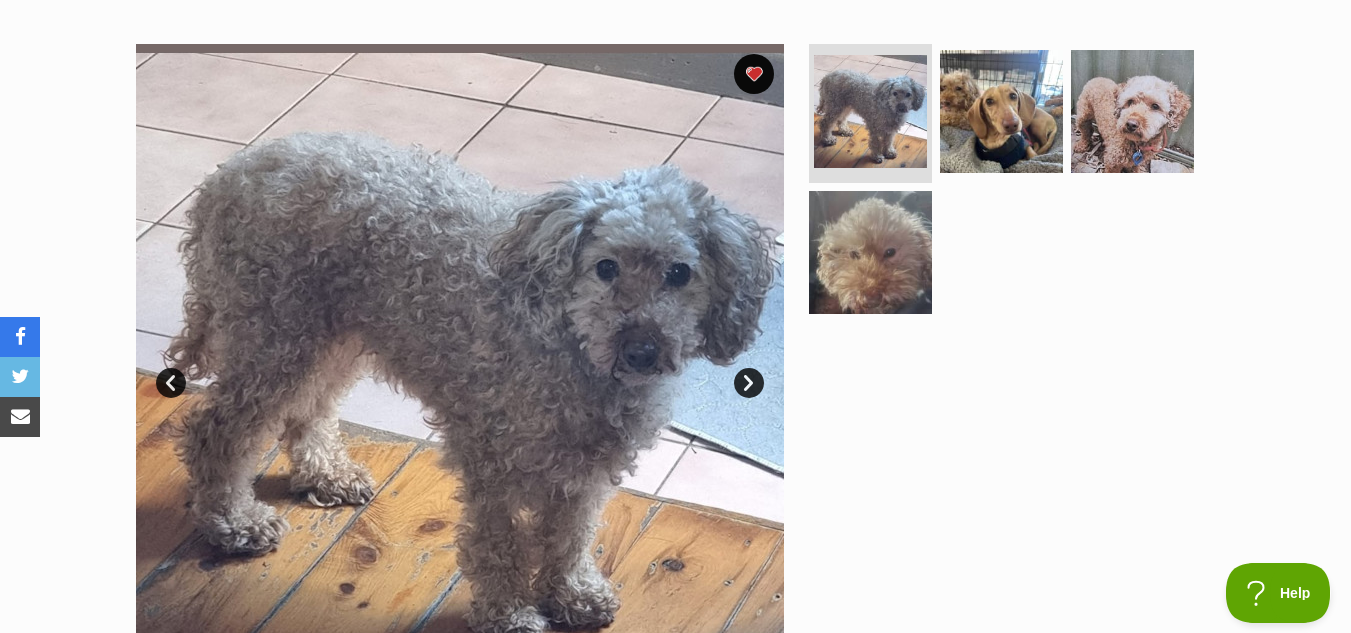 scroll, scrollTop: 404, scrollLeft: 0, axis: vertical 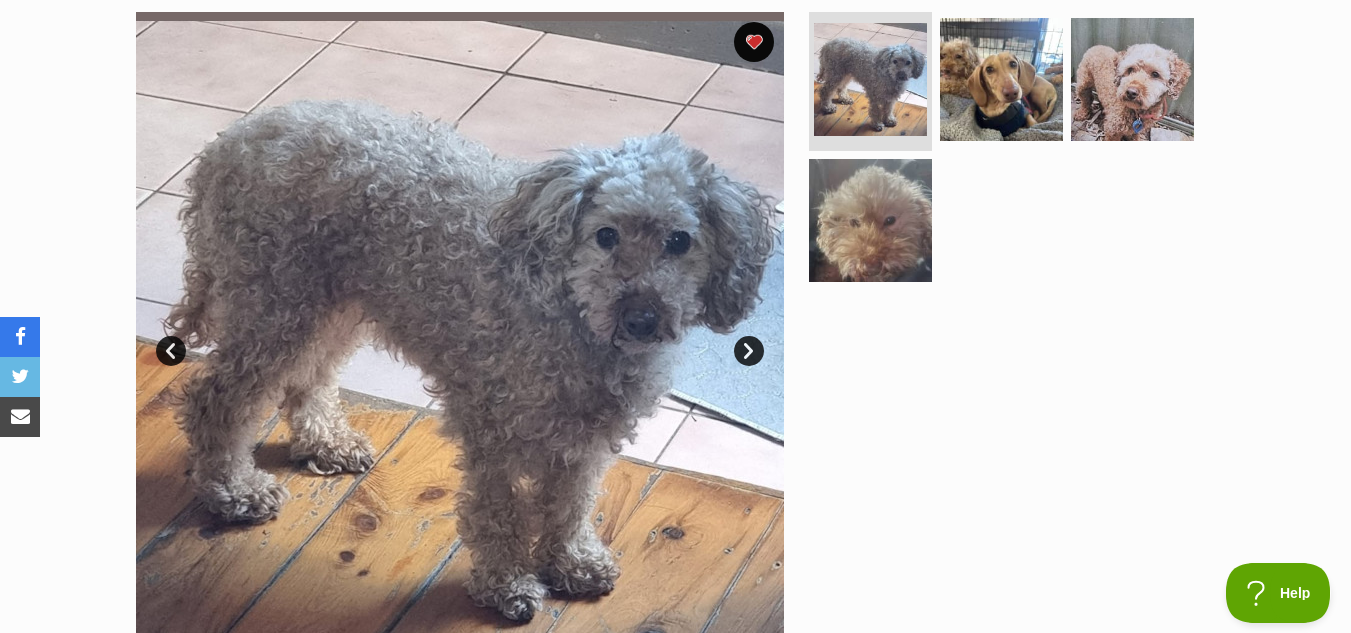 drag, startPoint x: 1364, startPoint y: 85, endPoint x: 1351, endPoint y: 86, distance: 13.038404 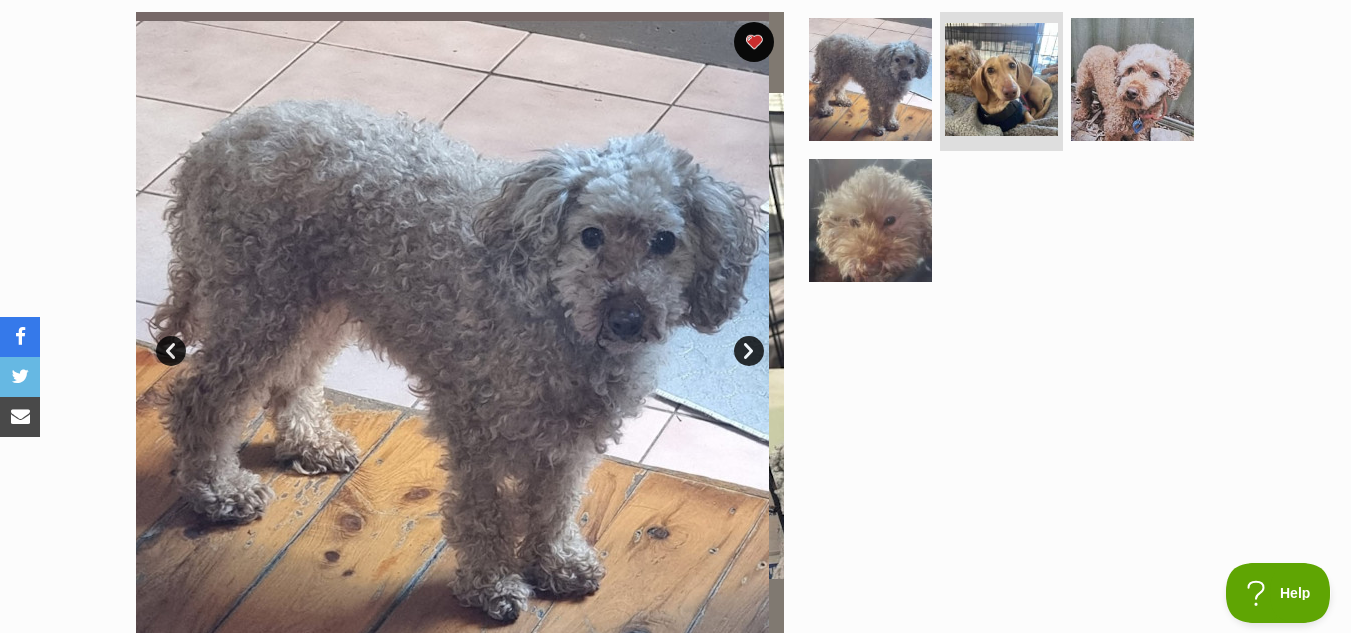 click on "Next" at bounding box center [749, 351] 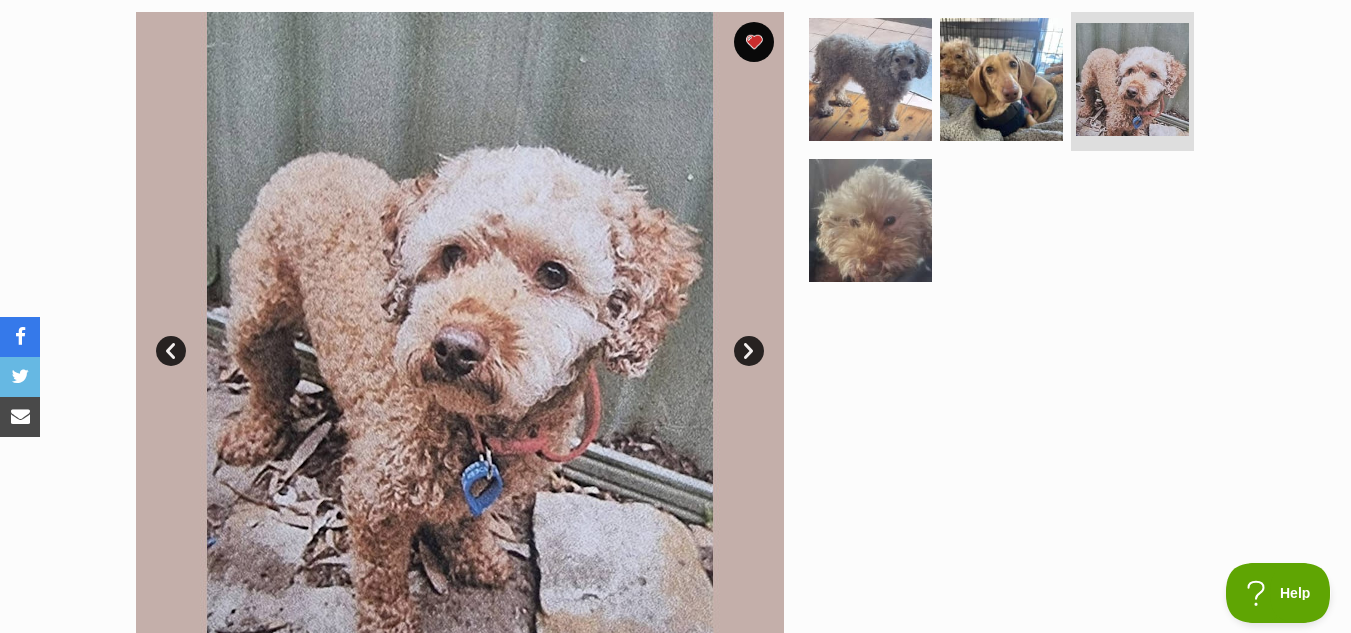 click on "Next" at bounding box center (749, 351) 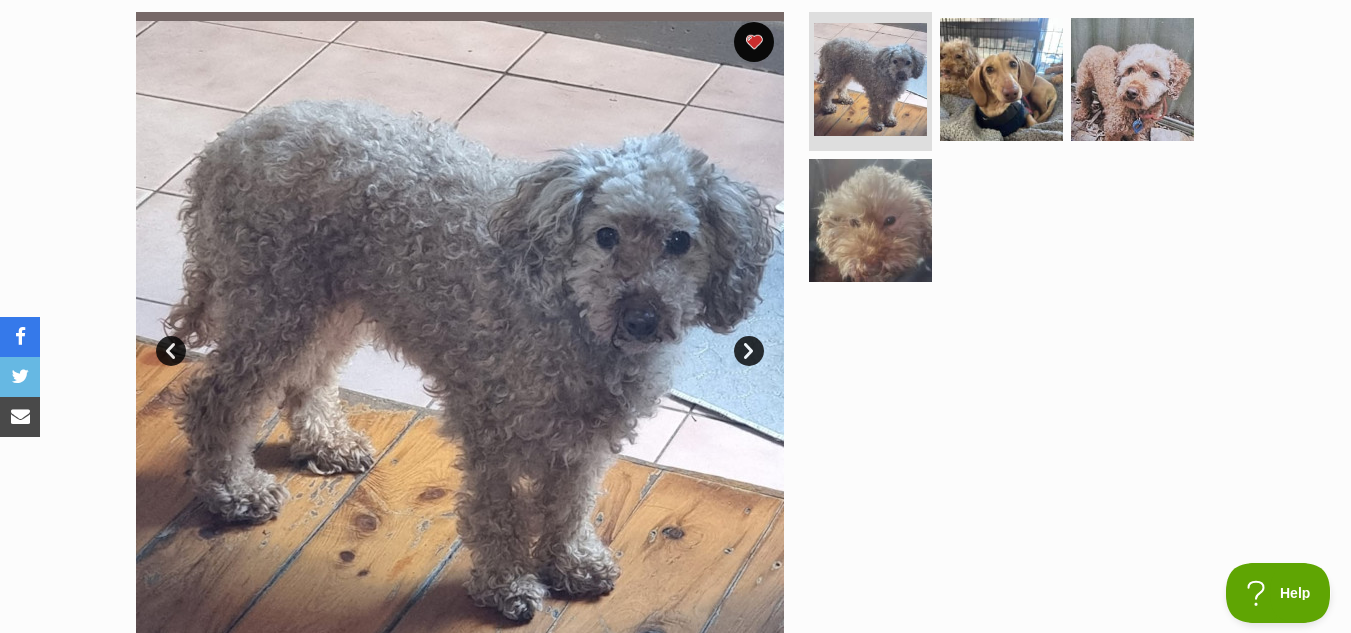 click on "Next" at bounding box center (749, 351) 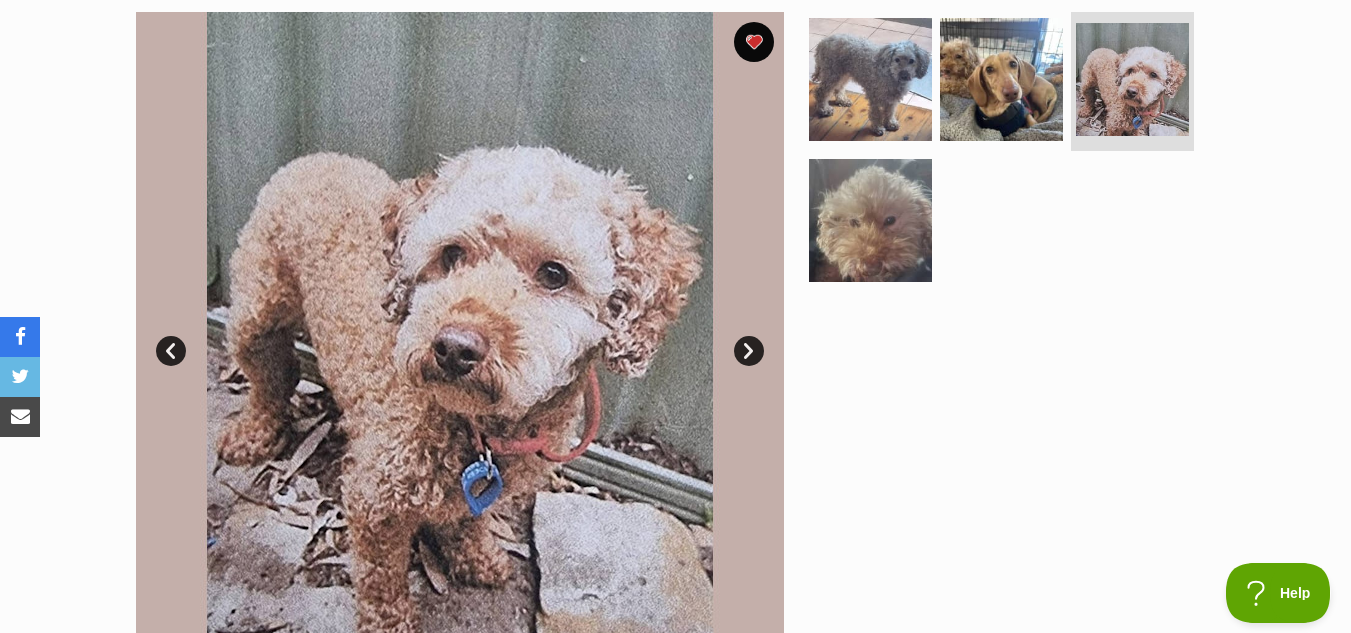 click on "Next" at bounding box center [749, 351] 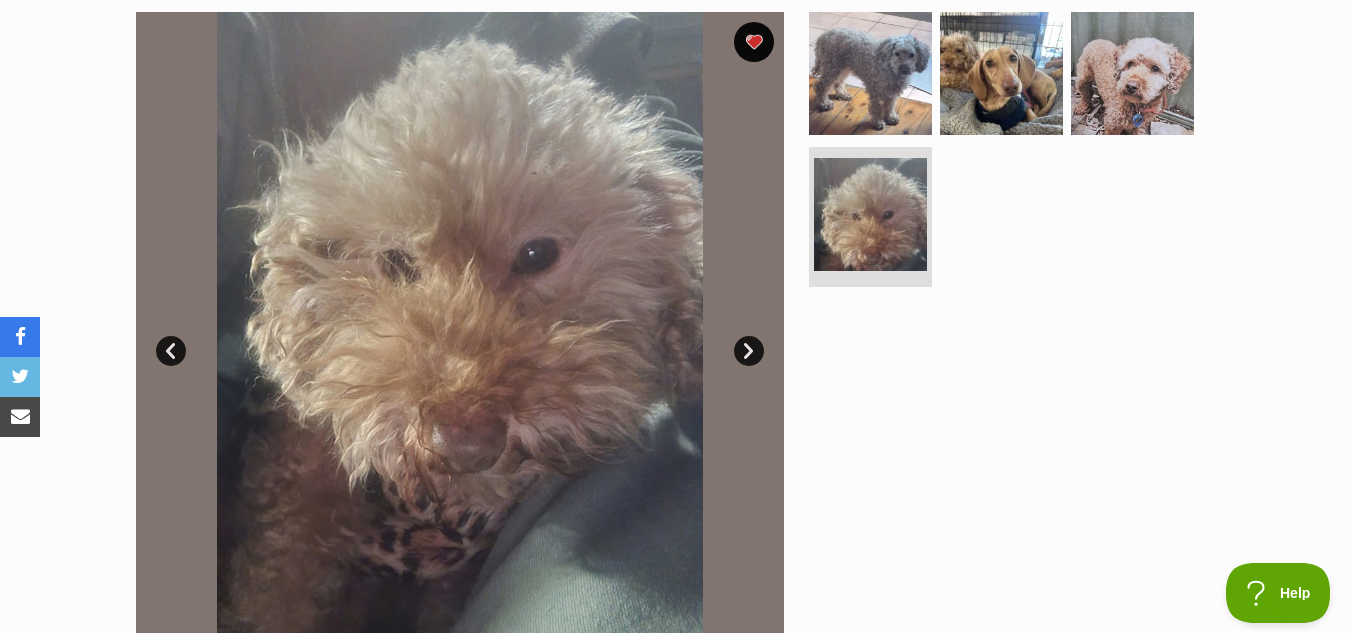 click on "Next" at bounding box center [749, 351] 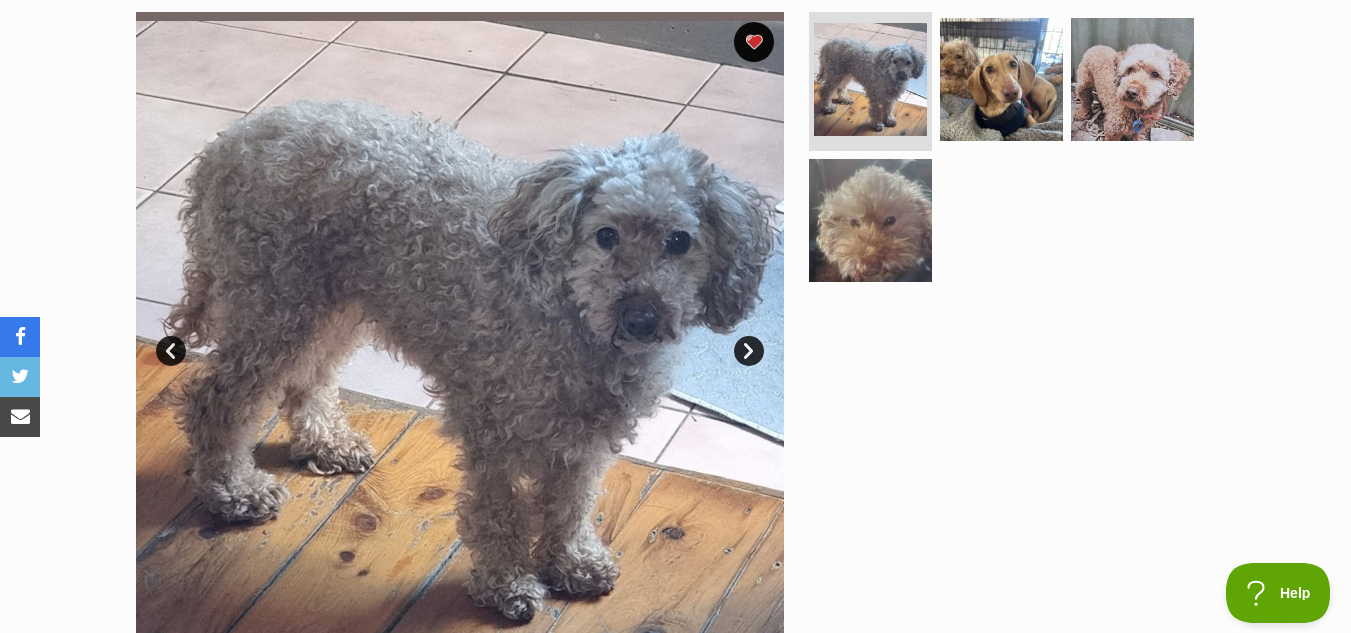 click on "Next" at bounding box center [749, 351] 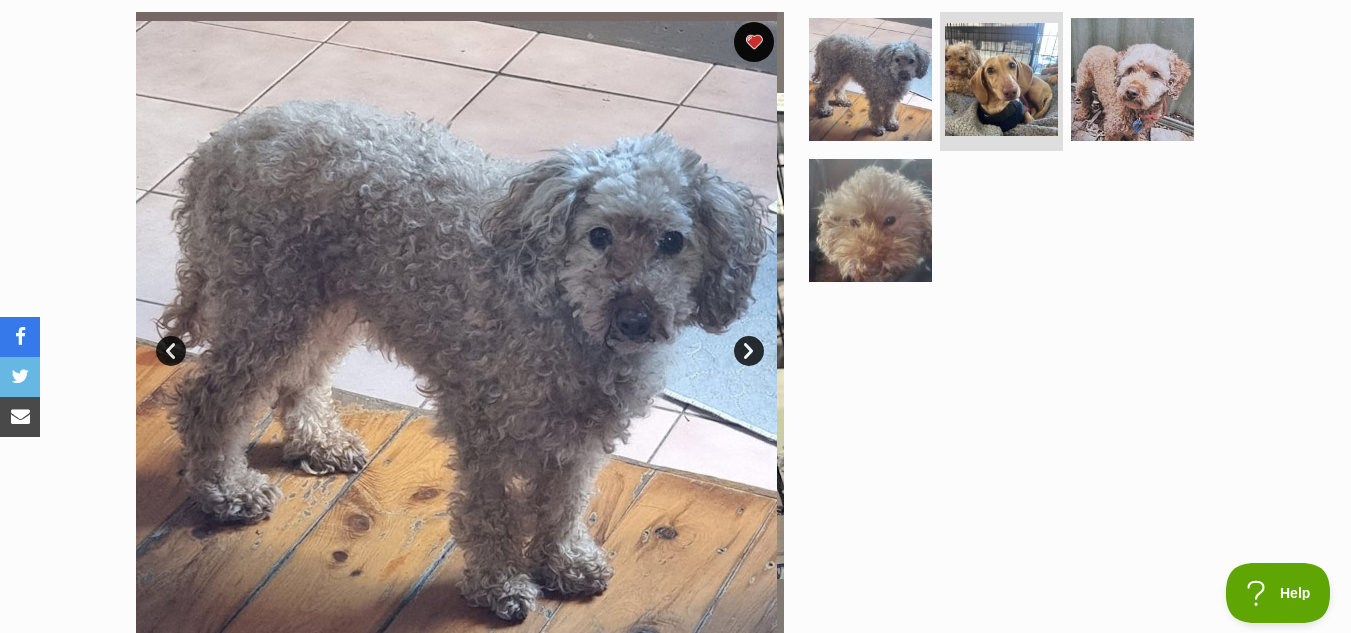 click on "Next" at bounding box center [749, 351] 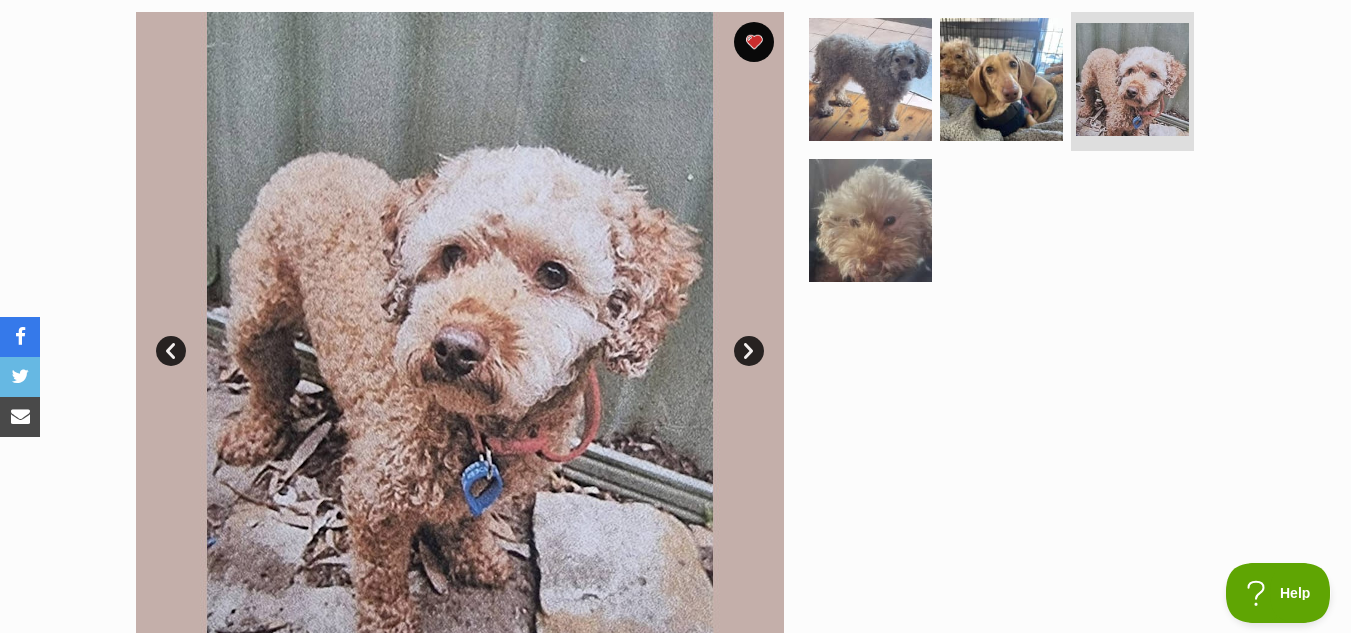 click on "Prev" at bounding box center (171, 351) 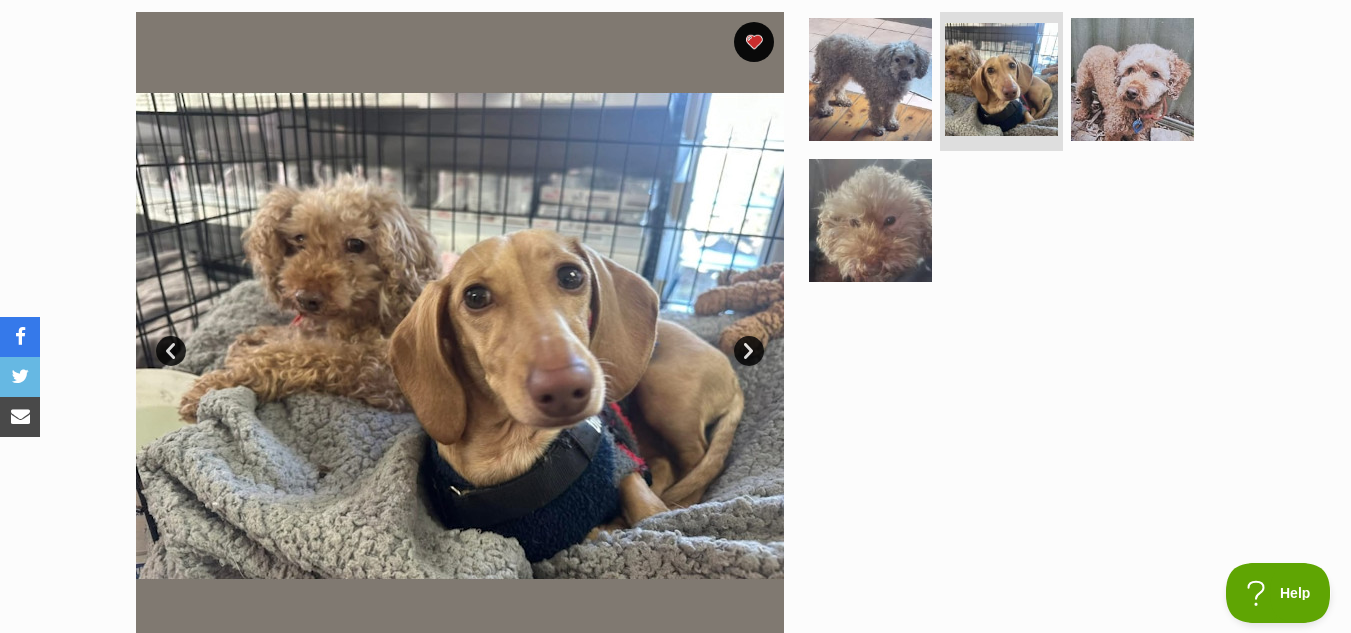 scroll, scrollTop: 0, scrollLeft: 0, axis: both 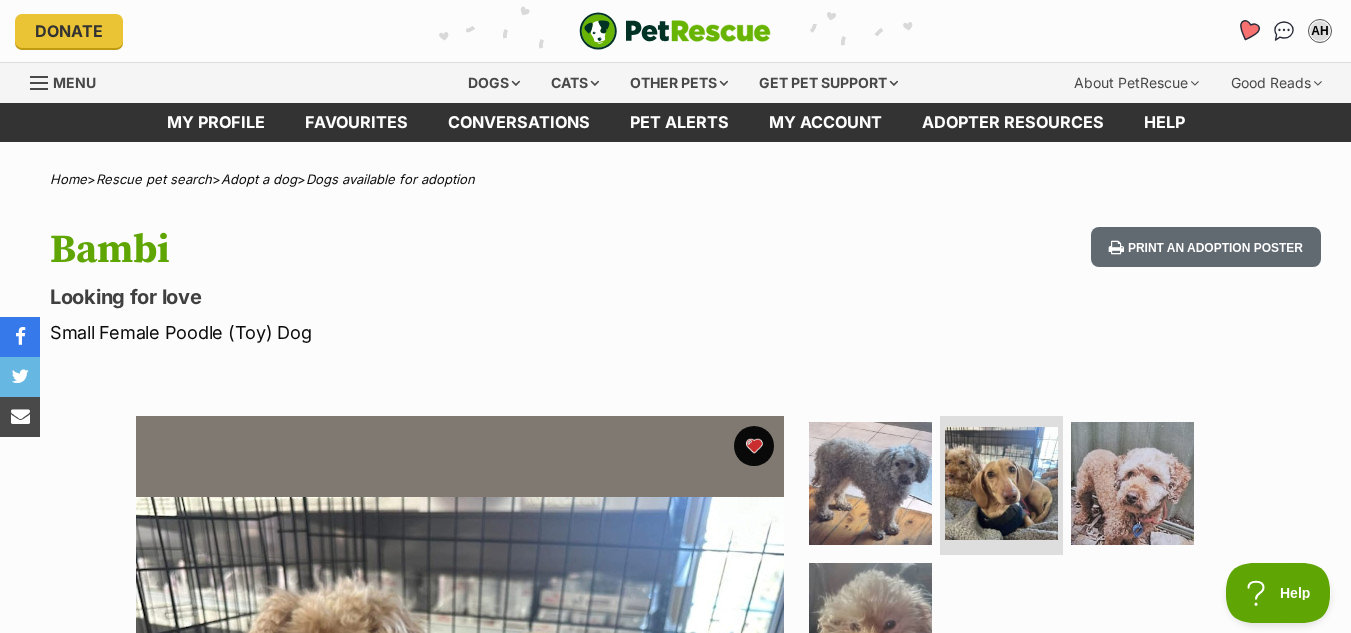 click 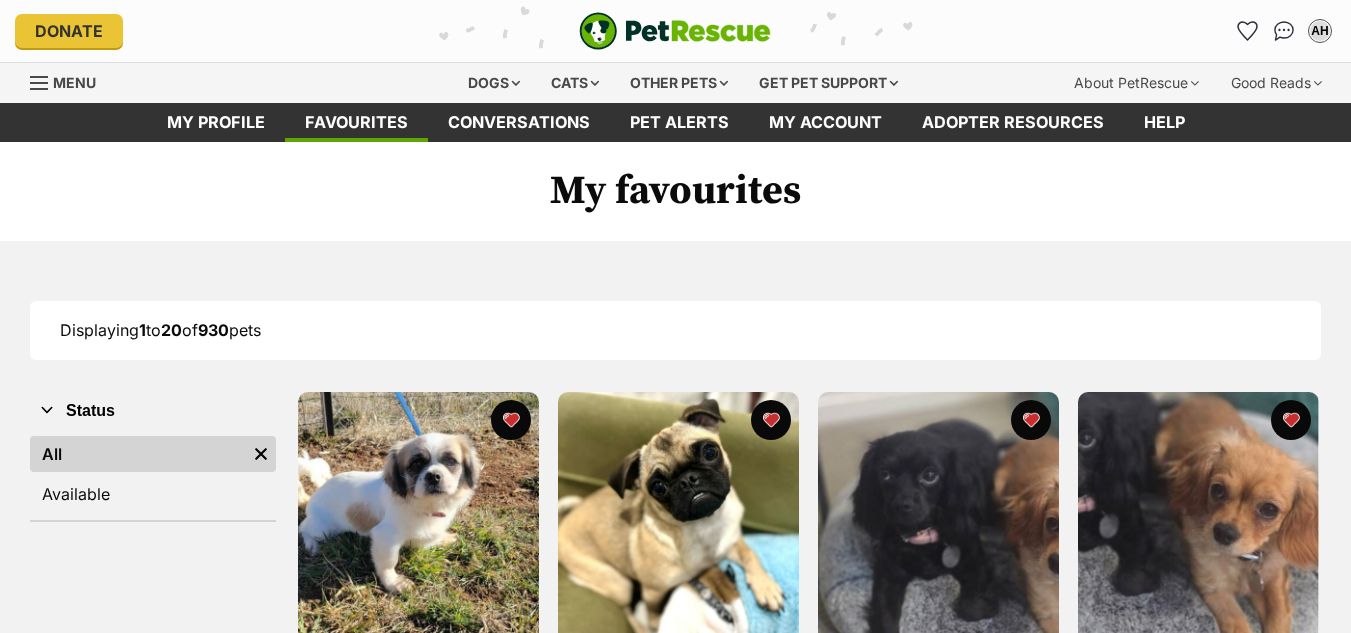 scroll, scrollTop: 0, scrollLeft: 0, axis: both 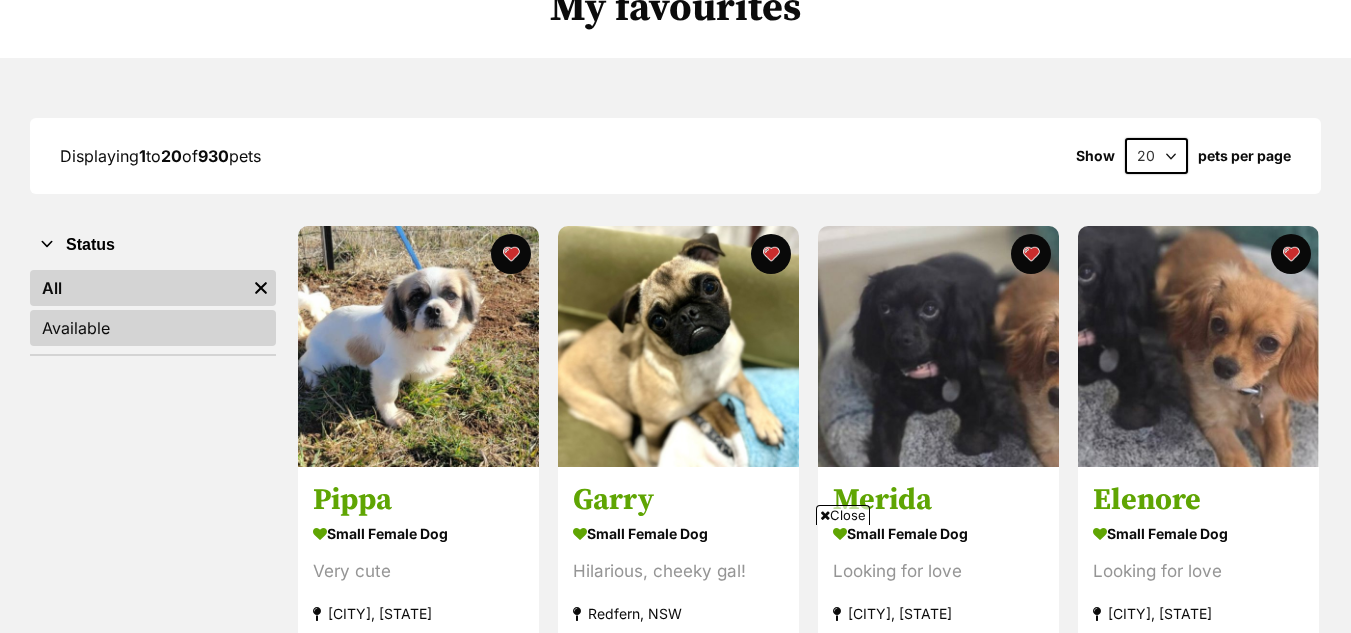 click on "Available" at bounding box center (153, 328) 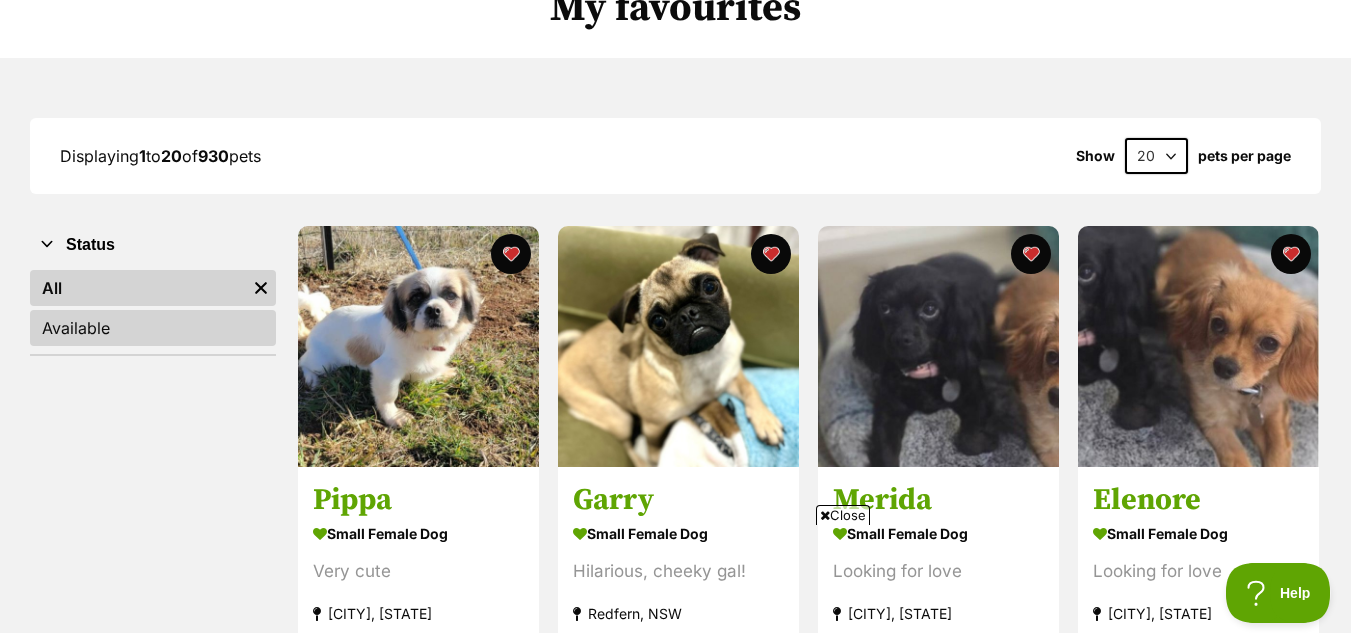 scroll, scrollTop: 0, scrollLeft: 0, axis: both 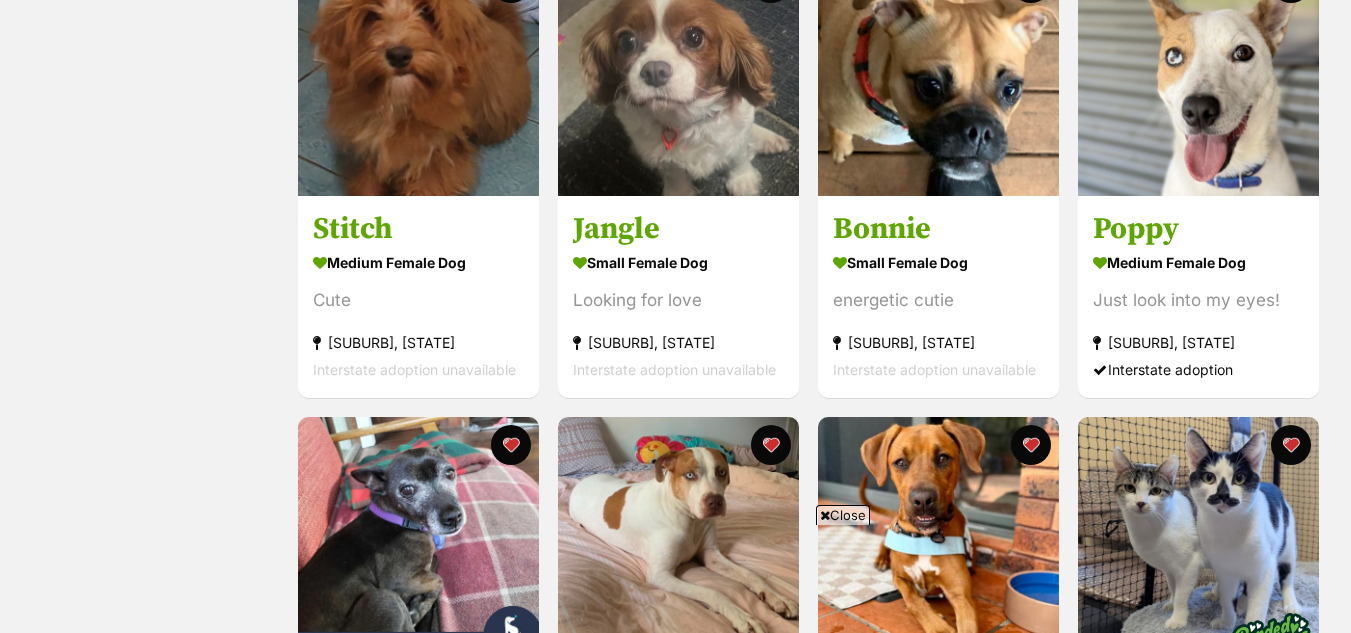 click on "Skip to main content
Log in to favourite this pet
Log in
Or sign up
Search PetRescue
Search for a pet, rescue group or article
Please select PetRescue ID
Pet name
Group
Article
Go
E.g. enter a pet's id into the search.
E.g. enter a pet's name into the search.
E.g. enter a rescue groups's name.
E.g. enter in a keyword to find an article.
Log in to set up alerts
Log in
Or sign up
Close Sidebar
Welcome, Amanda Harvey!
Log out
Find pets to foster or adopt
Browse for dogs and puppies
Browse for cats and kittens
Browse for other pets
Search the website
Pets needing foster care
All pets
Keyword search
Rescue directory
My account
Favourites
Alerts
Pet alert matches
Account settings
Adopter profile
Change password" at bounding box center (675, 1118) 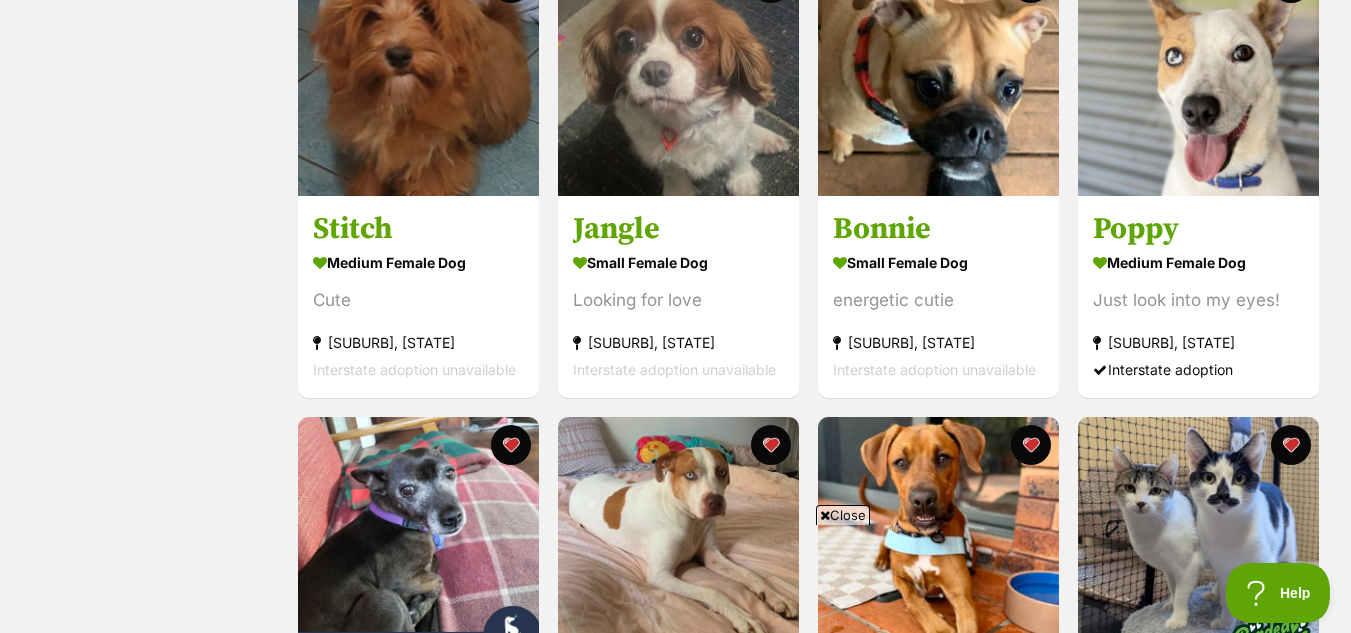 scroll, scrollTop: 0, scrollLeft: 0, axis: both 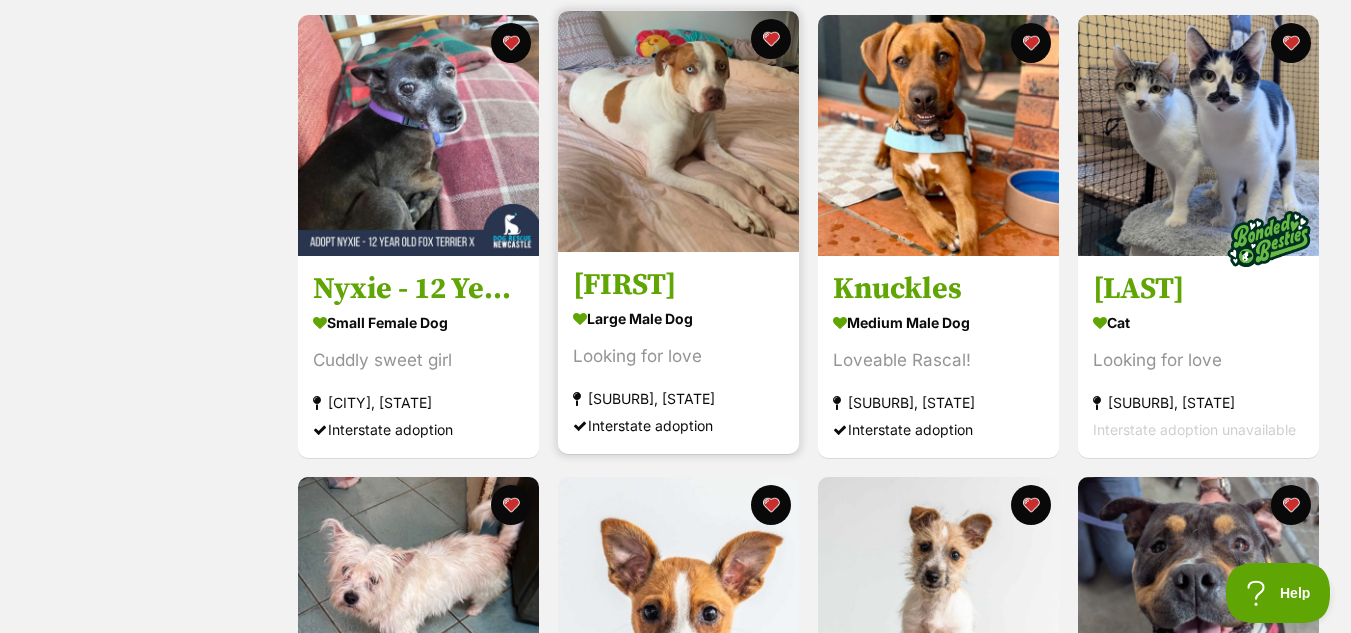 click at bounding box center (678, 131) 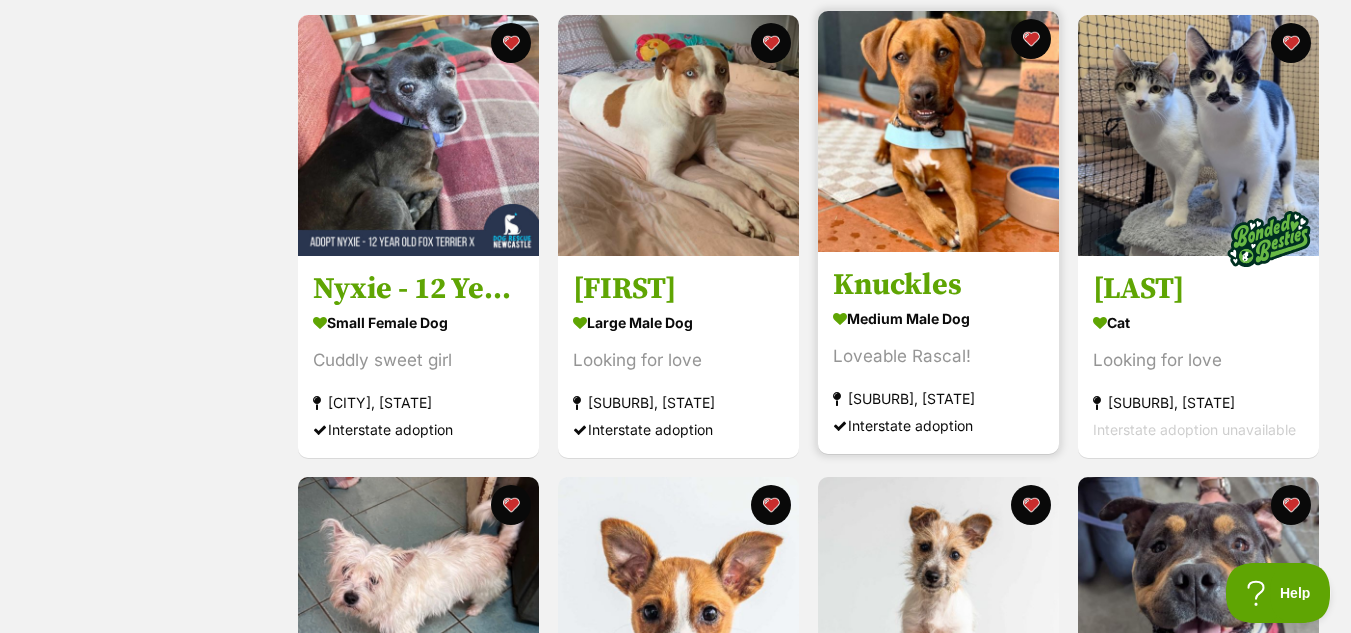 click at bounding box center (938, 131) 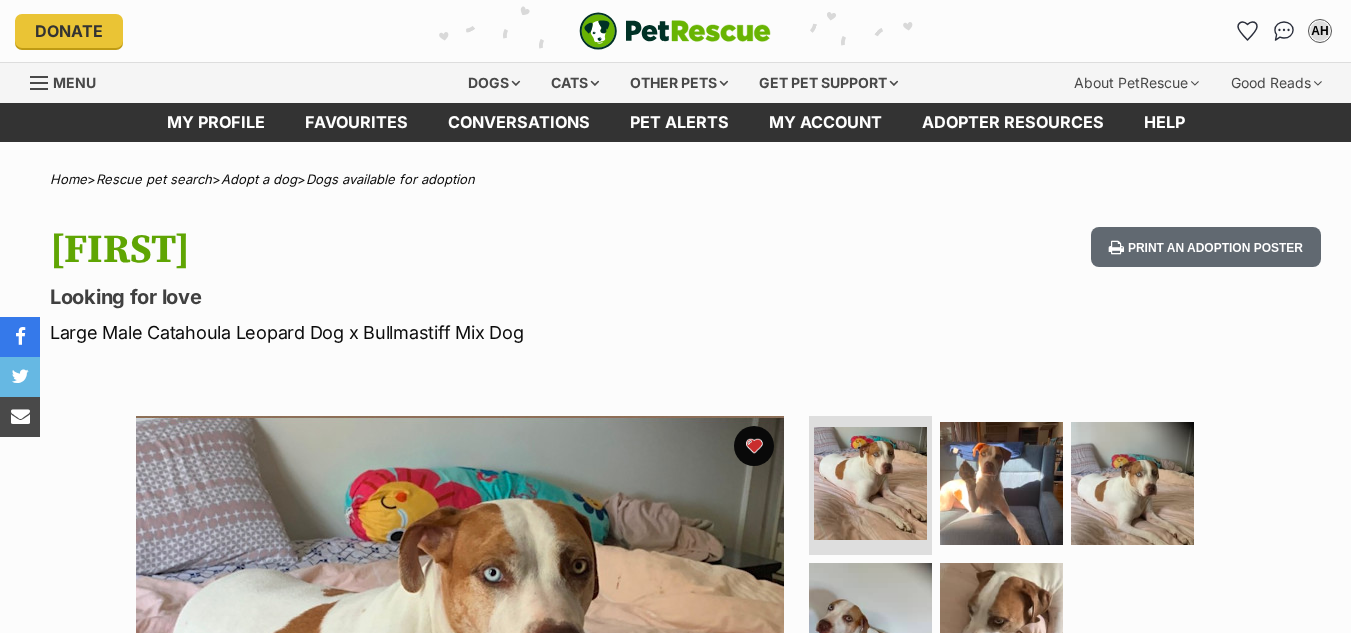 scroll, scrollTop: 0, scrollLeft: 0, axis: both 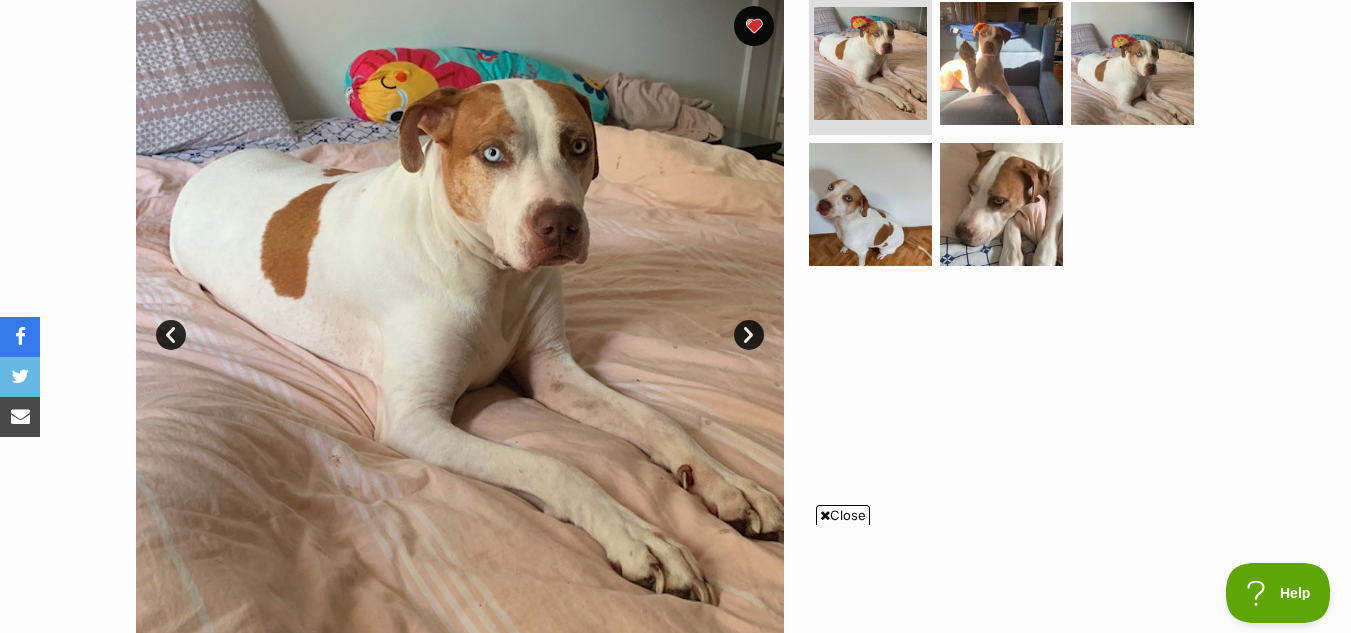 click on "Close" at bounding box center [843, 515] 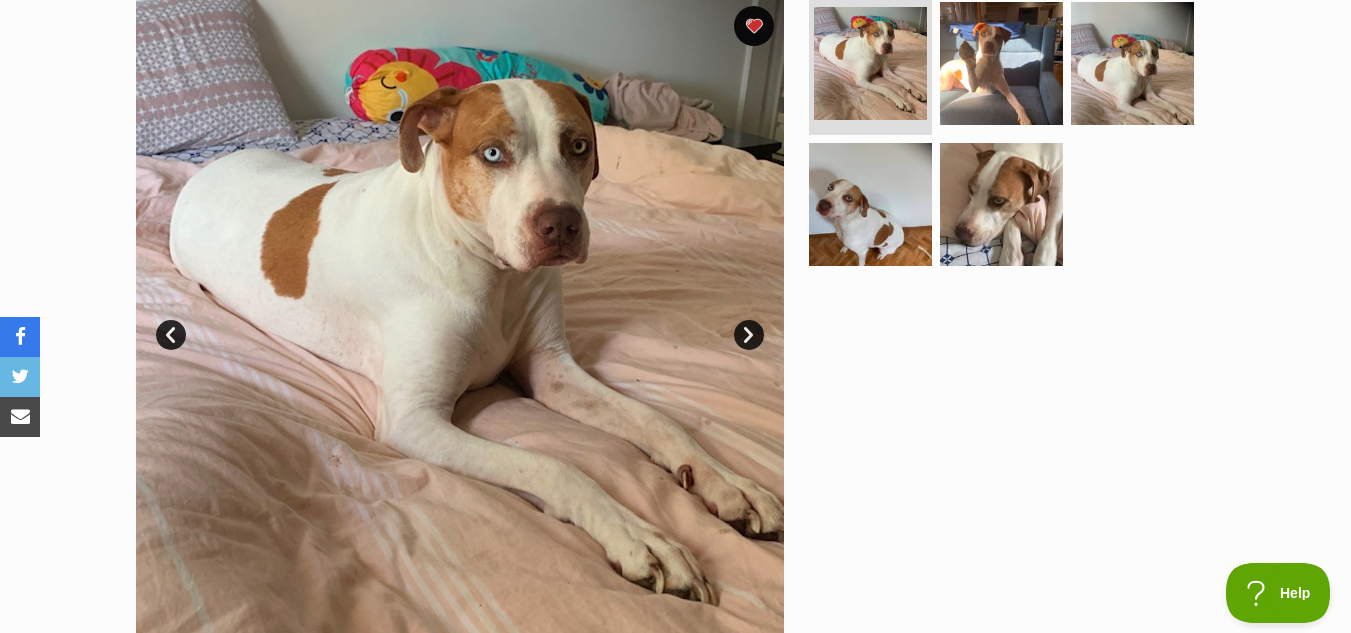 click on "Next" at bounding box center (749, 335) 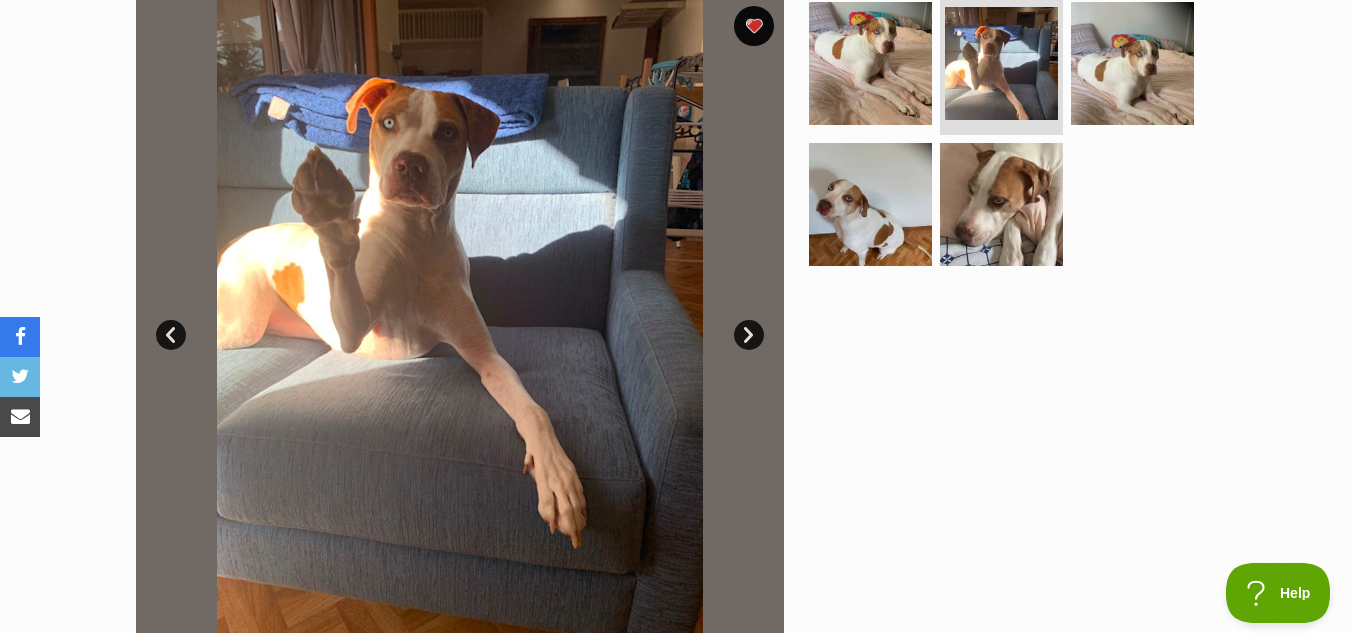 click on "Next" at bounding box center [749, 335] 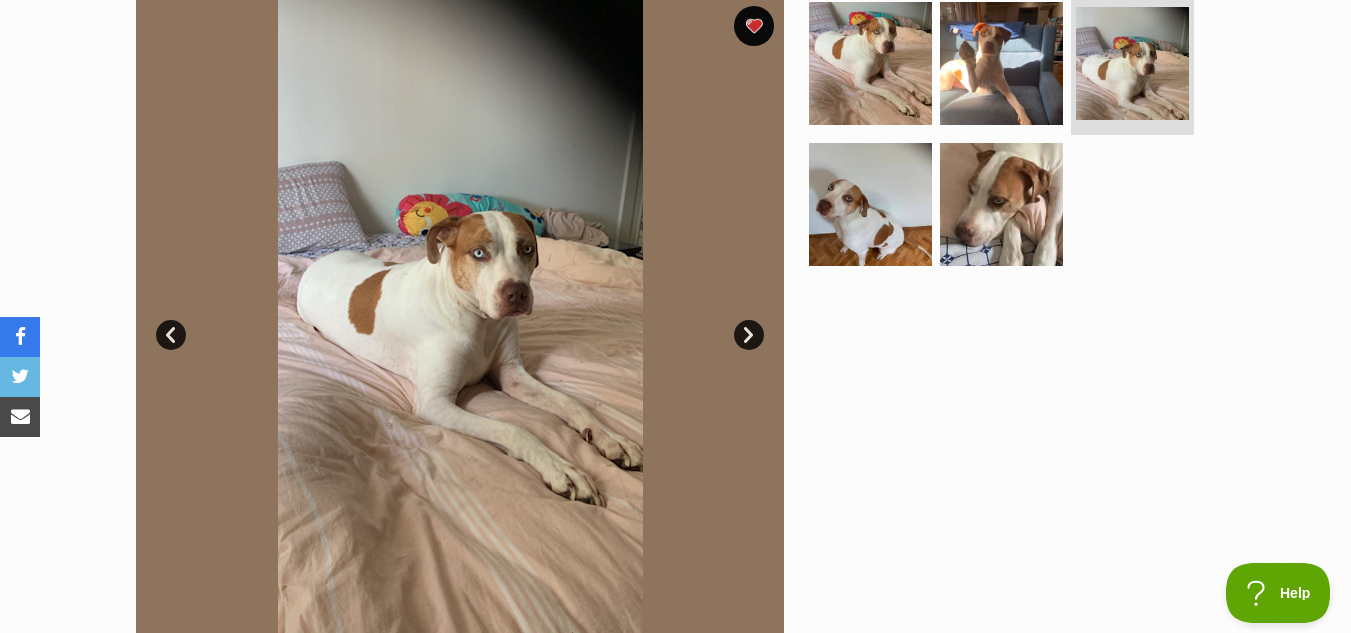 click on "Next" at bounding box center [749, 335] 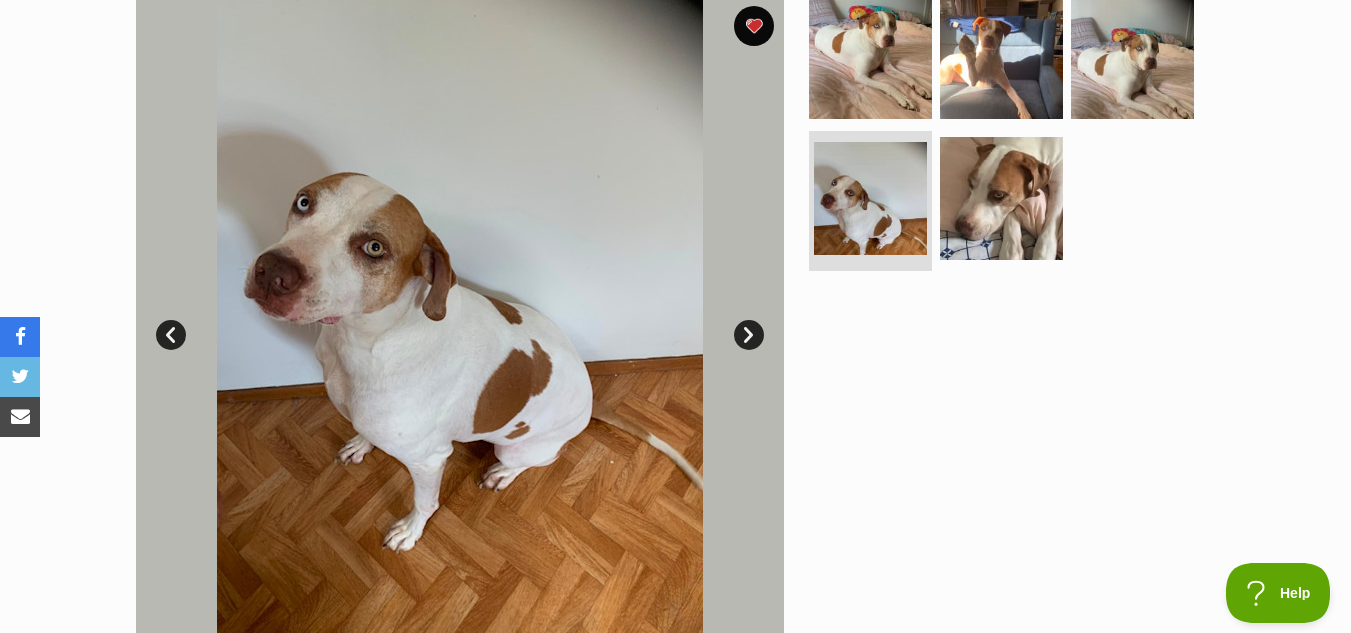 click on "Next" at bounding box center [749, 335] 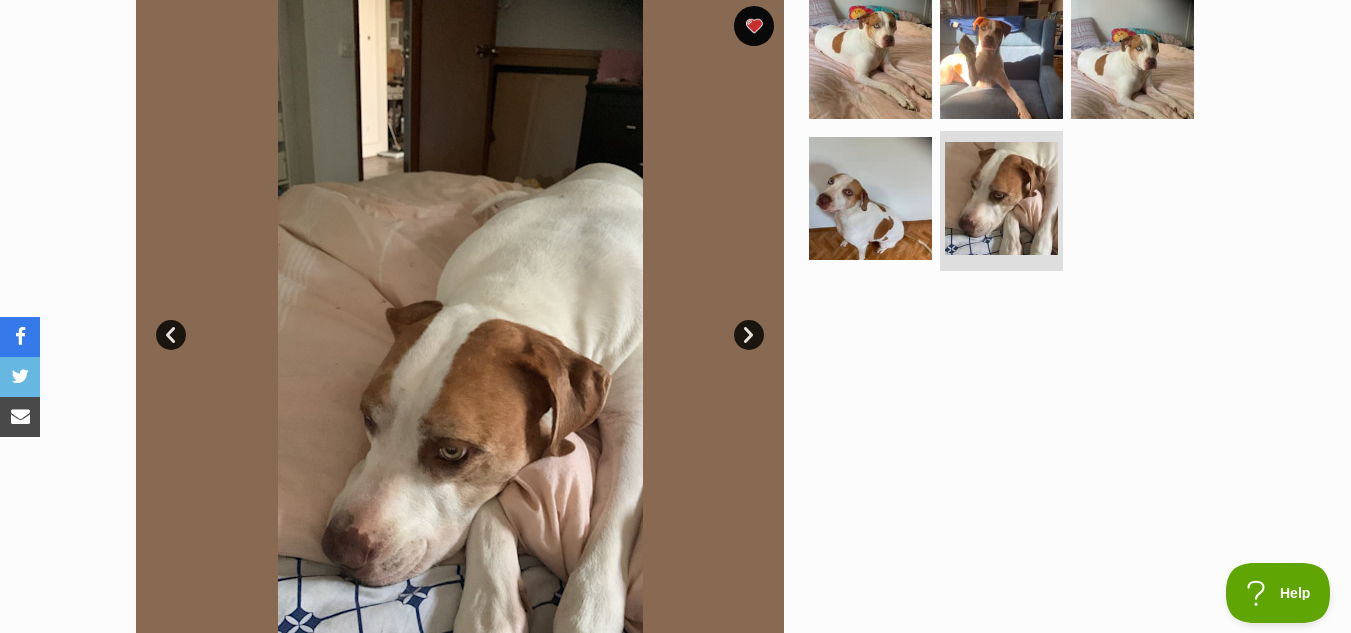 click on "Next" at bounding box center [749, 335] 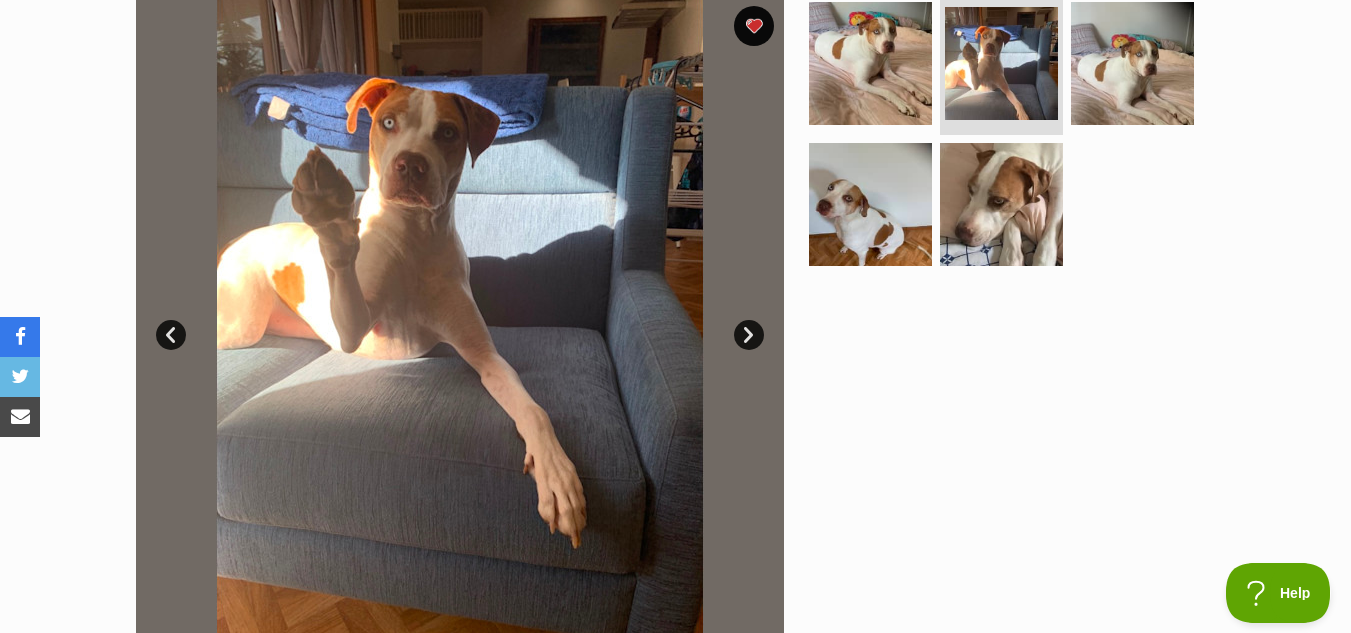 click on "Next" at bounding box center (749, 335) 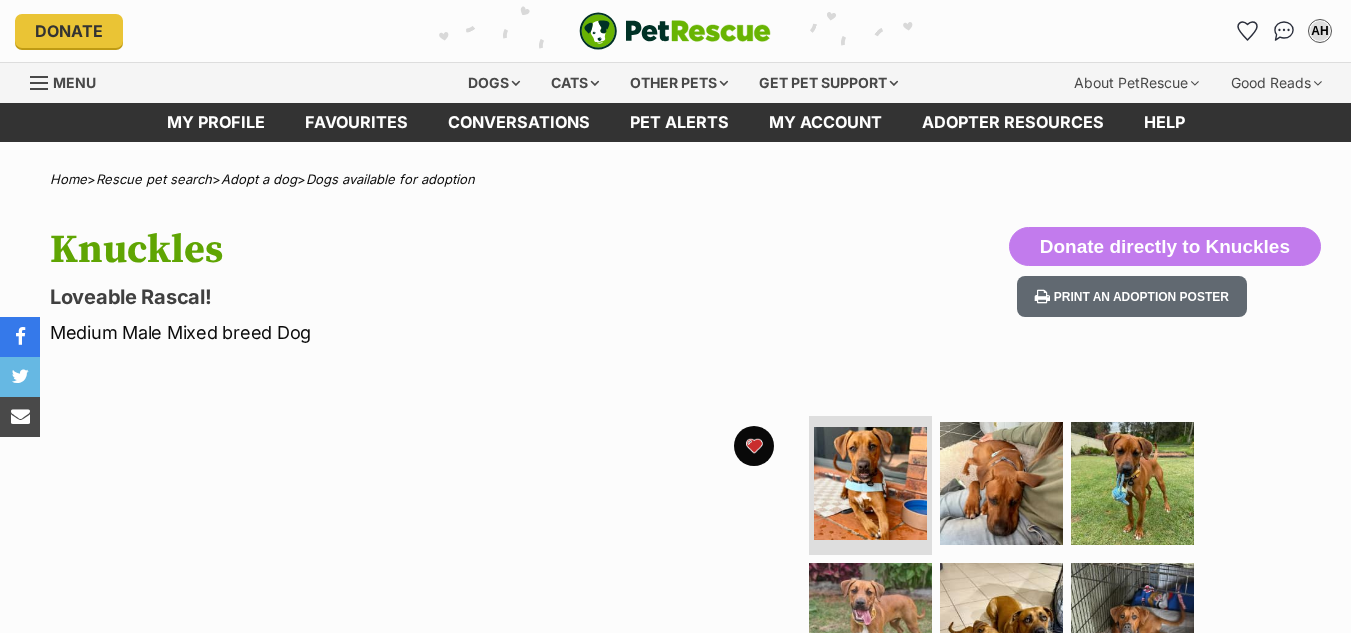 scroll, scrollTop: 0, scrollLeft: 0, axis: both 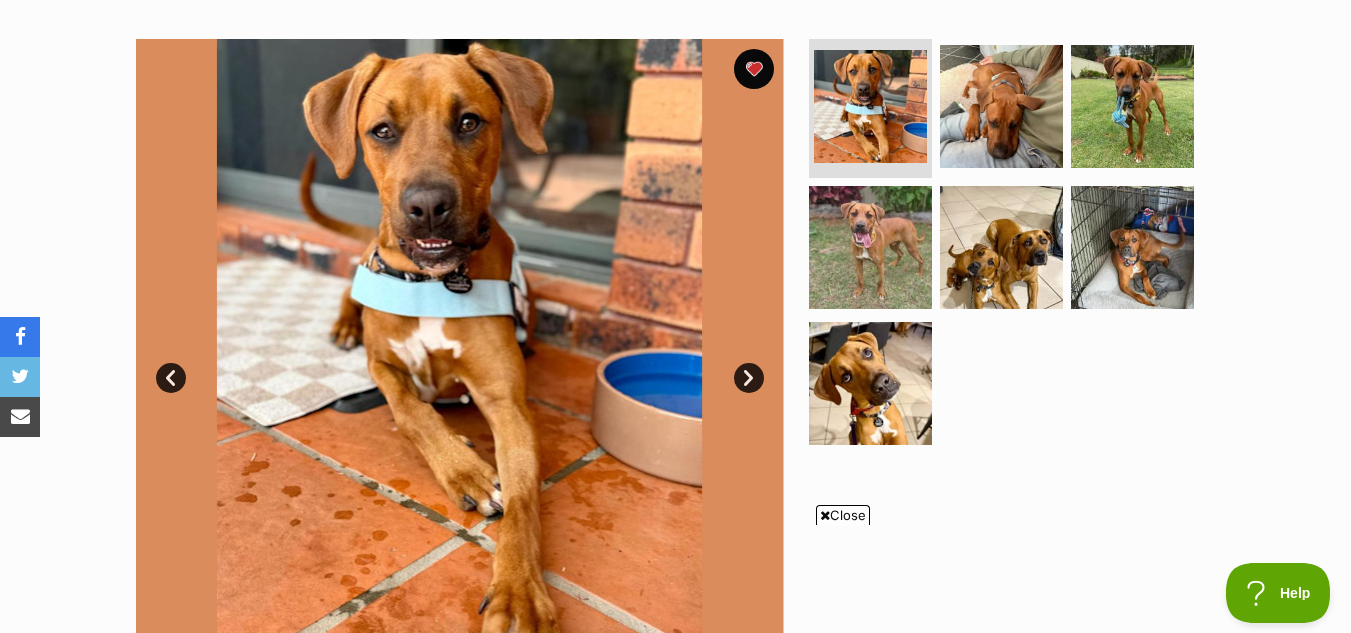 drag, startPoint x: 1363, startPoint y: 47, endPoint x: 1358, endPoint y: 97, distance: 50.24938 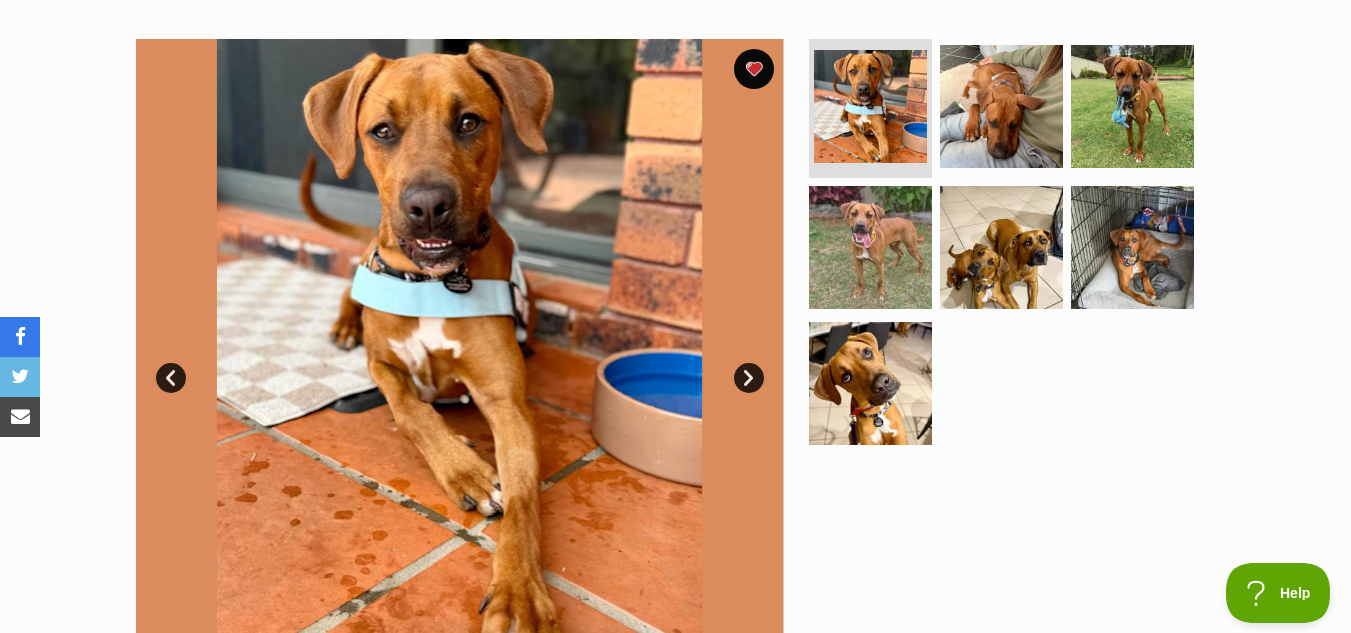 click on "Next" at bounding box center (749, 378) 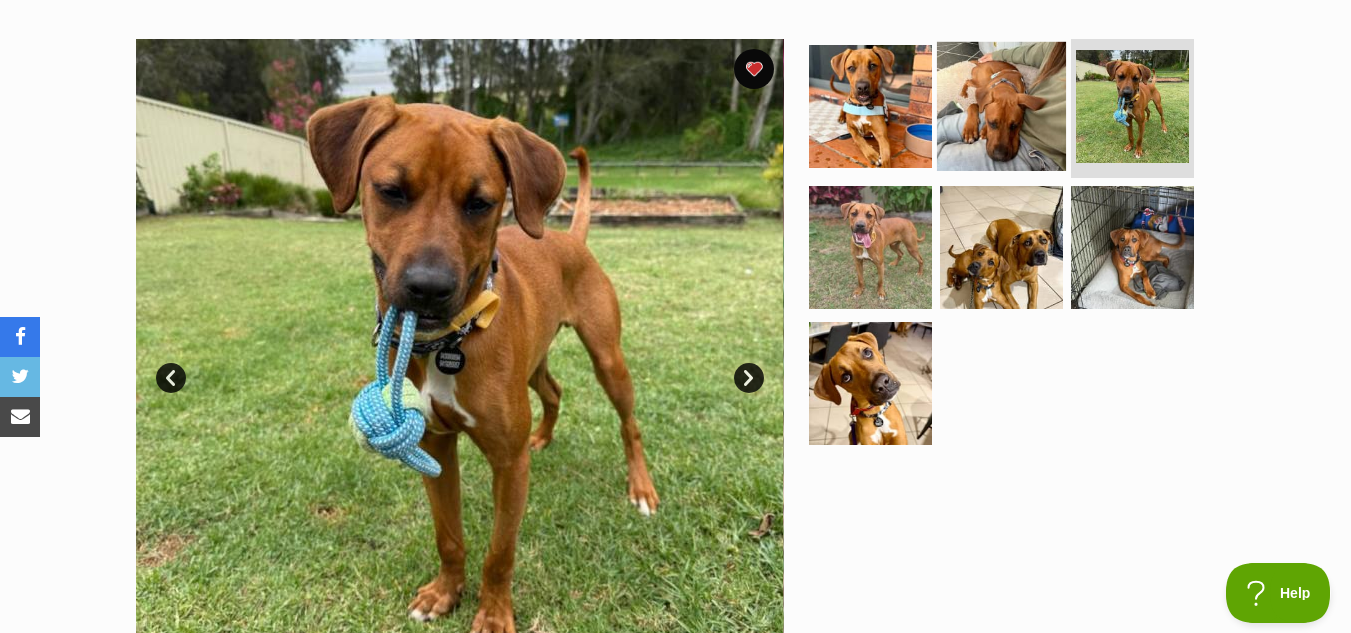 click at bounding box center (1001, 105) 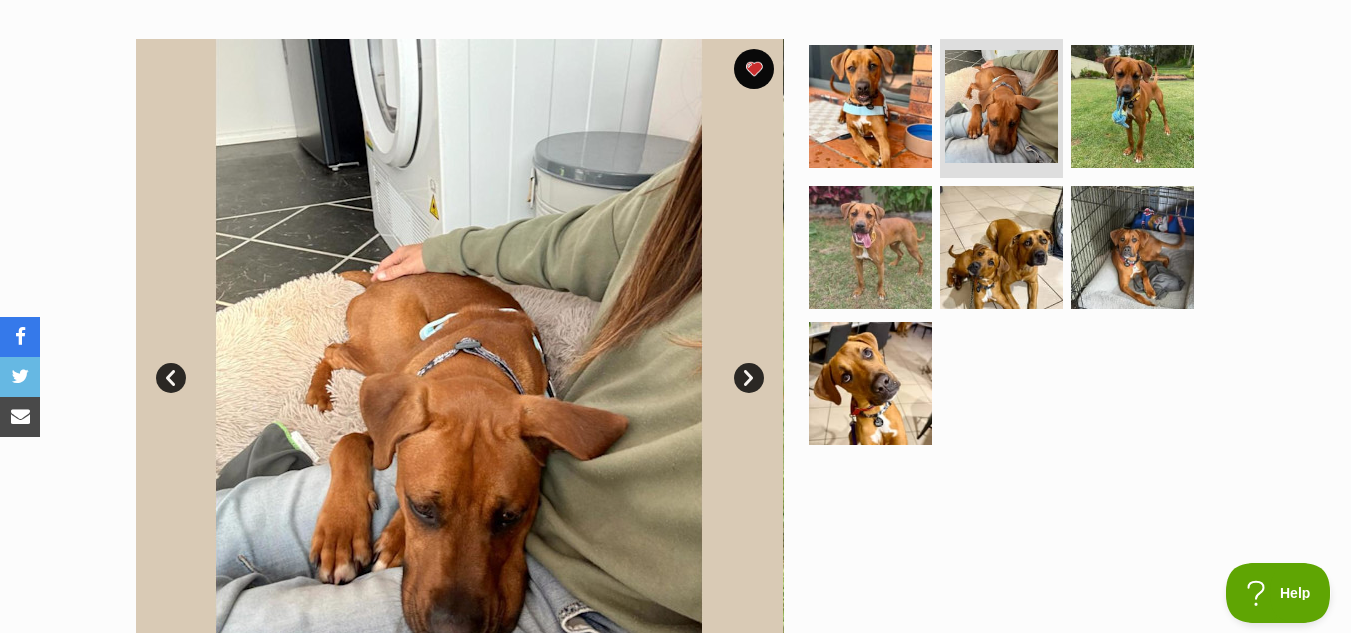 click on "Next" at bounding box center [749, 378] 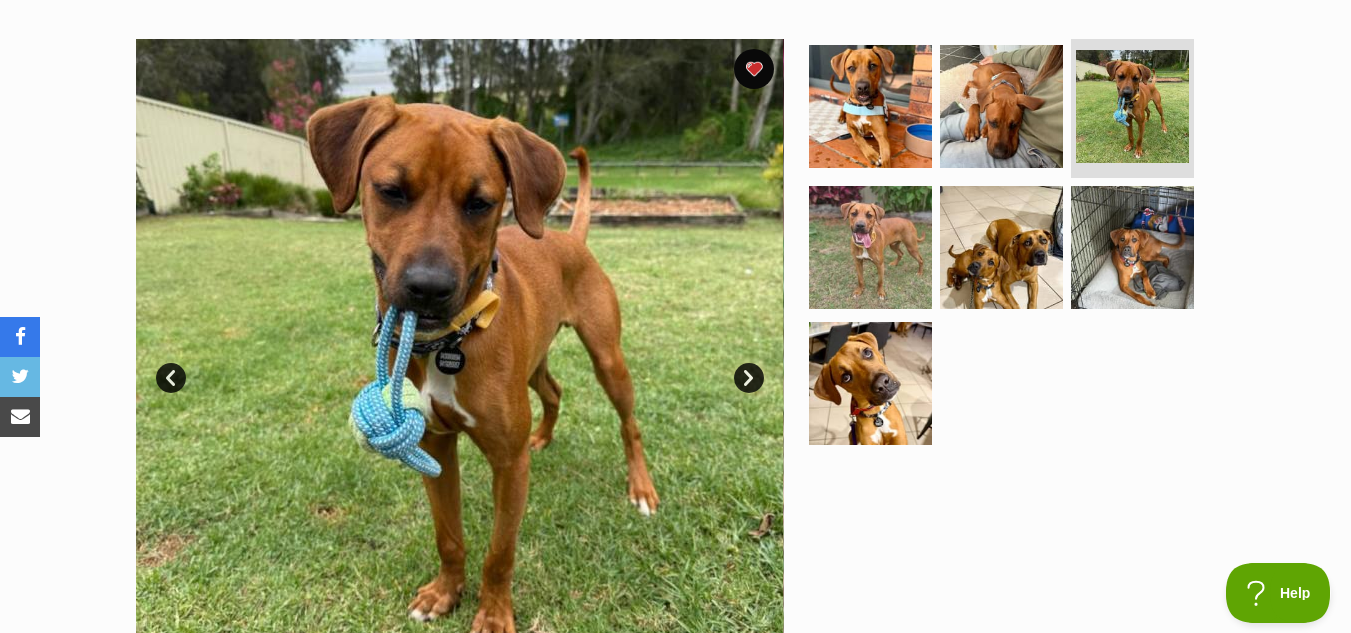 click on "Next" at bounding box center (749, 378) 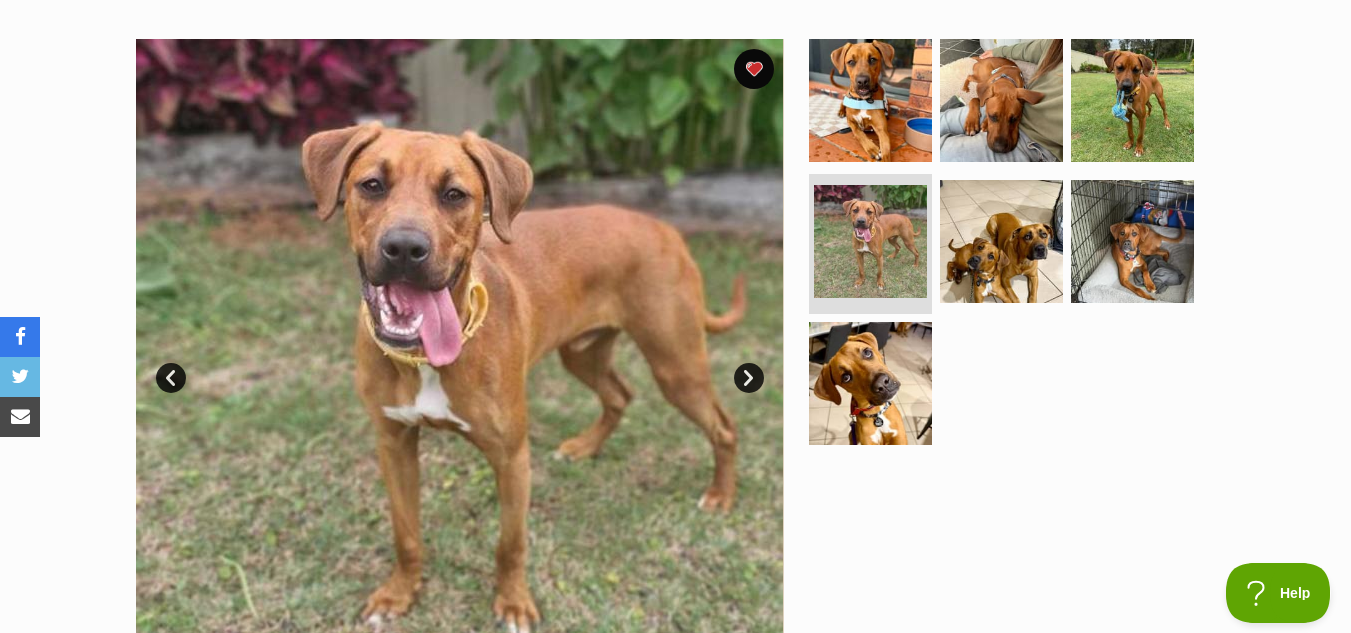 click on "Next" at bounding box center [749, 378] 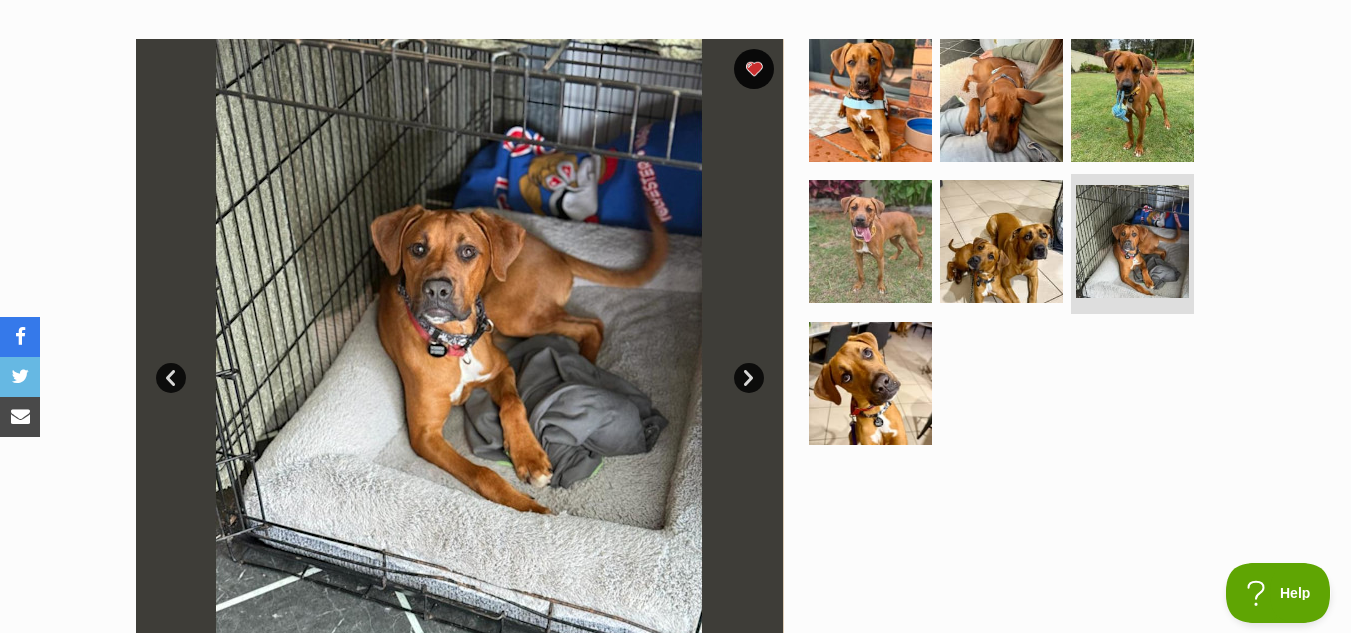 click on "Prev" at bounding box center [171, 378] 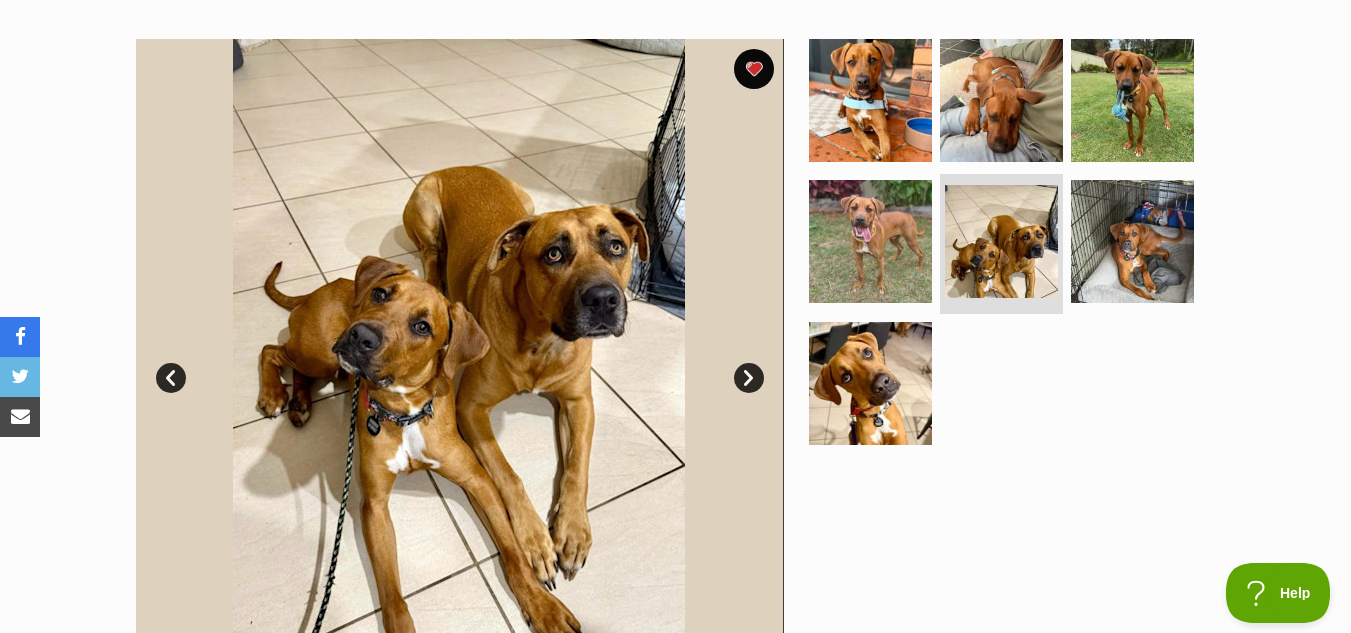 click on "Next" at bounding box center [749, 378] 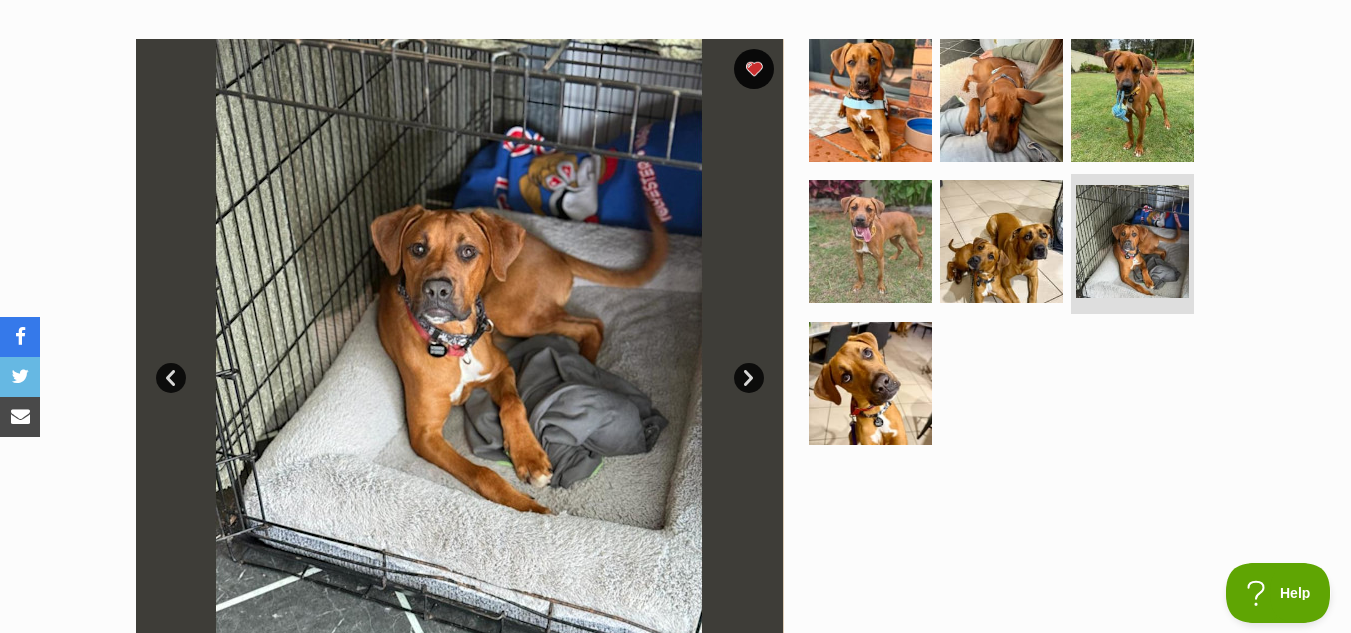 click on "Next" at bounding box center (749, 378) 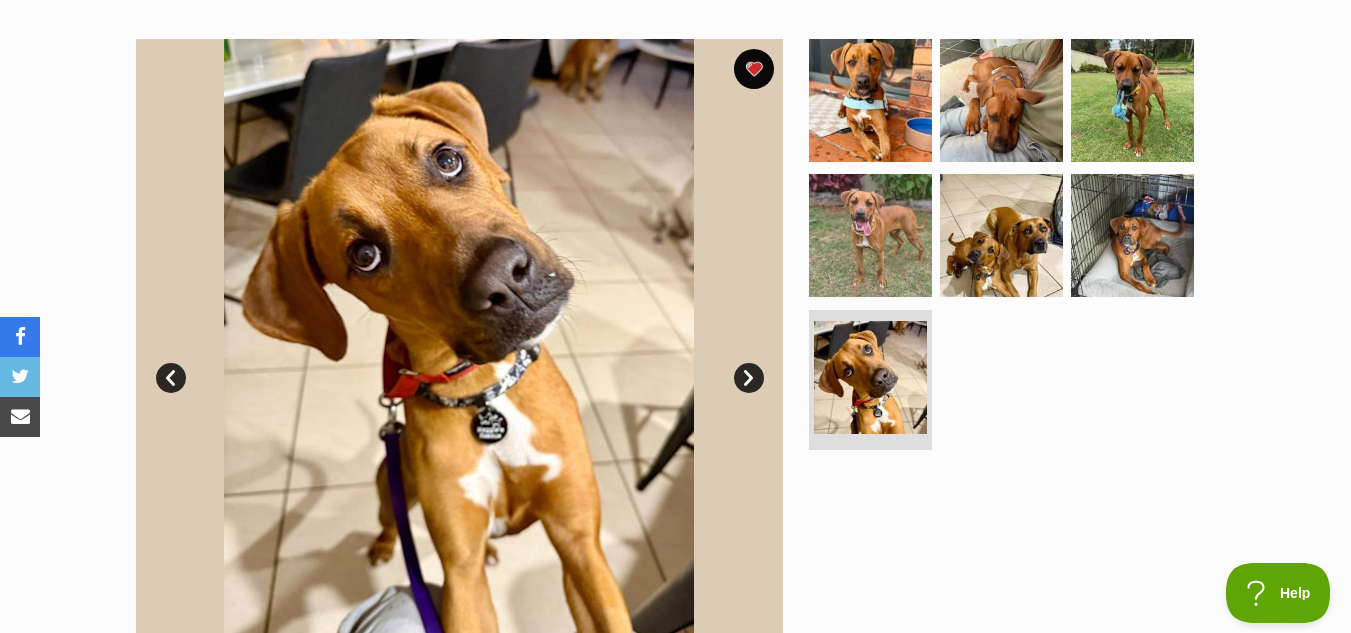 click on "Next" at bounding box center [749, 378] 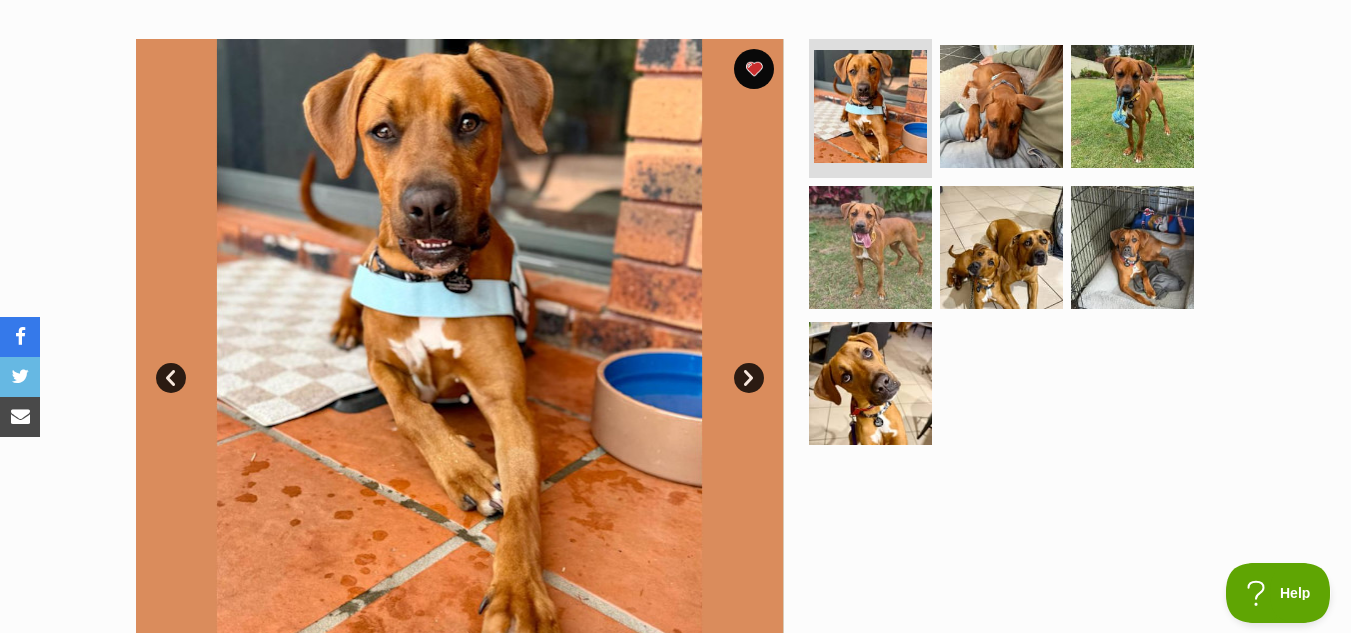 click on "Next" at bounding box center (749, 378) 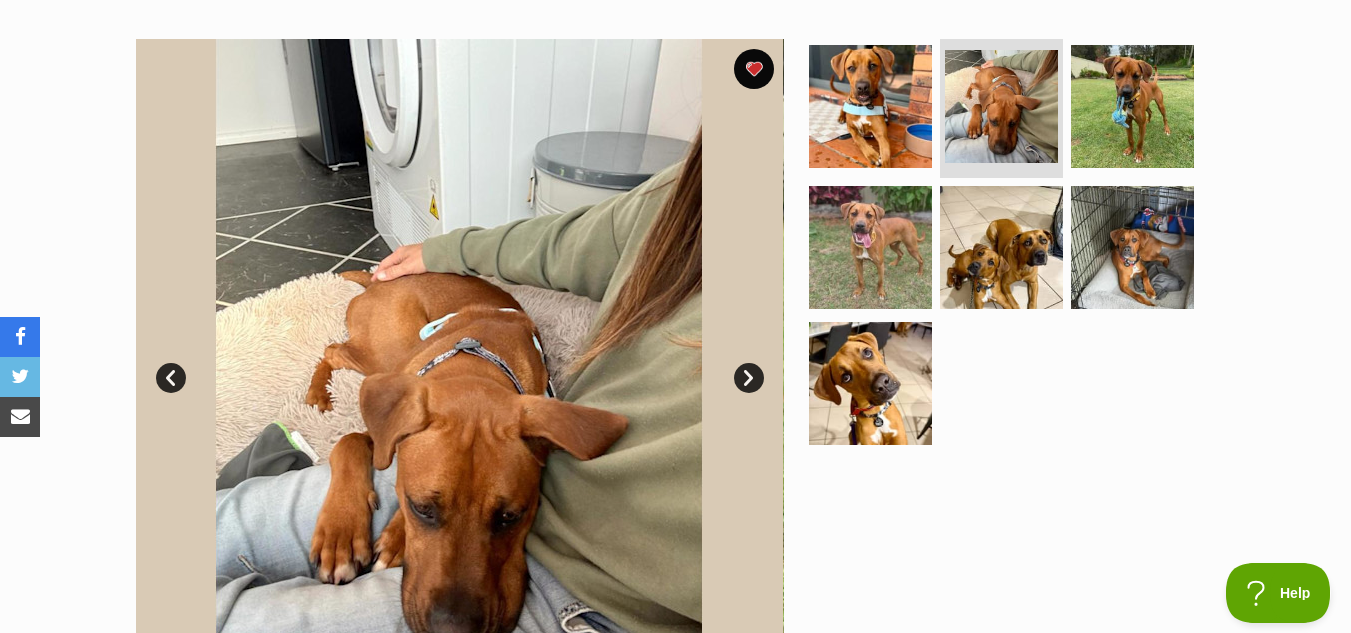 click on "Next" at bounding box center (749, 378) 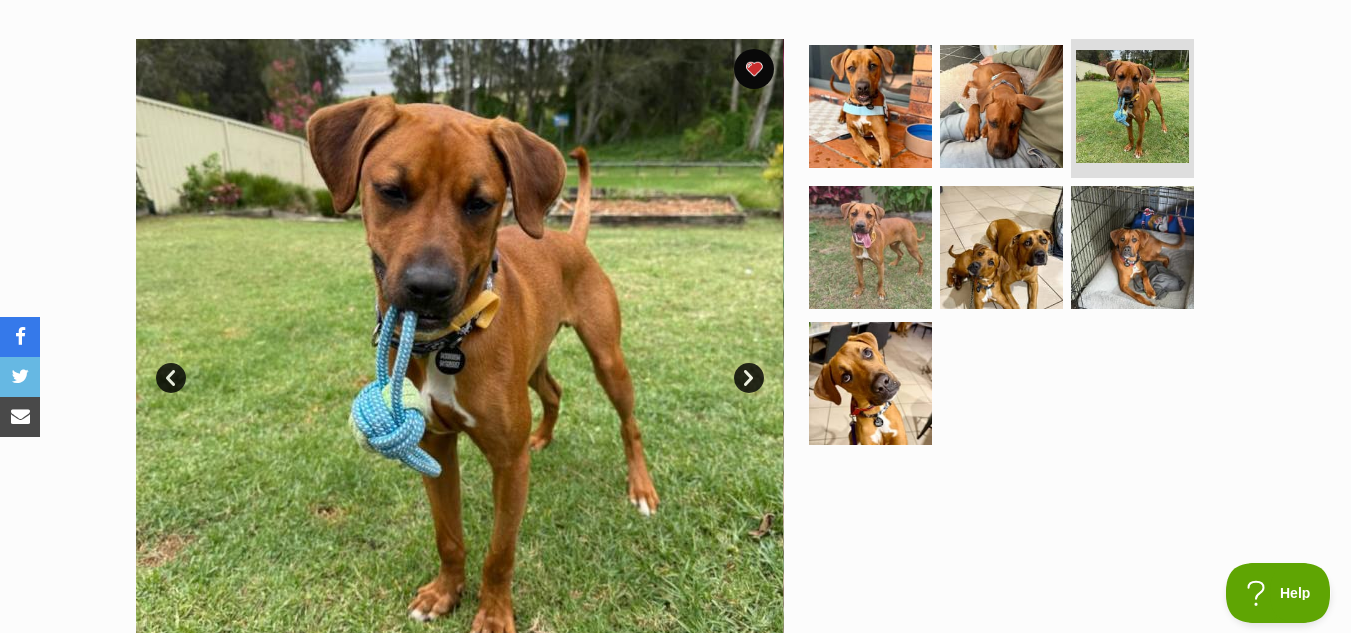 click on "Next" at bounding box center (749, 378) 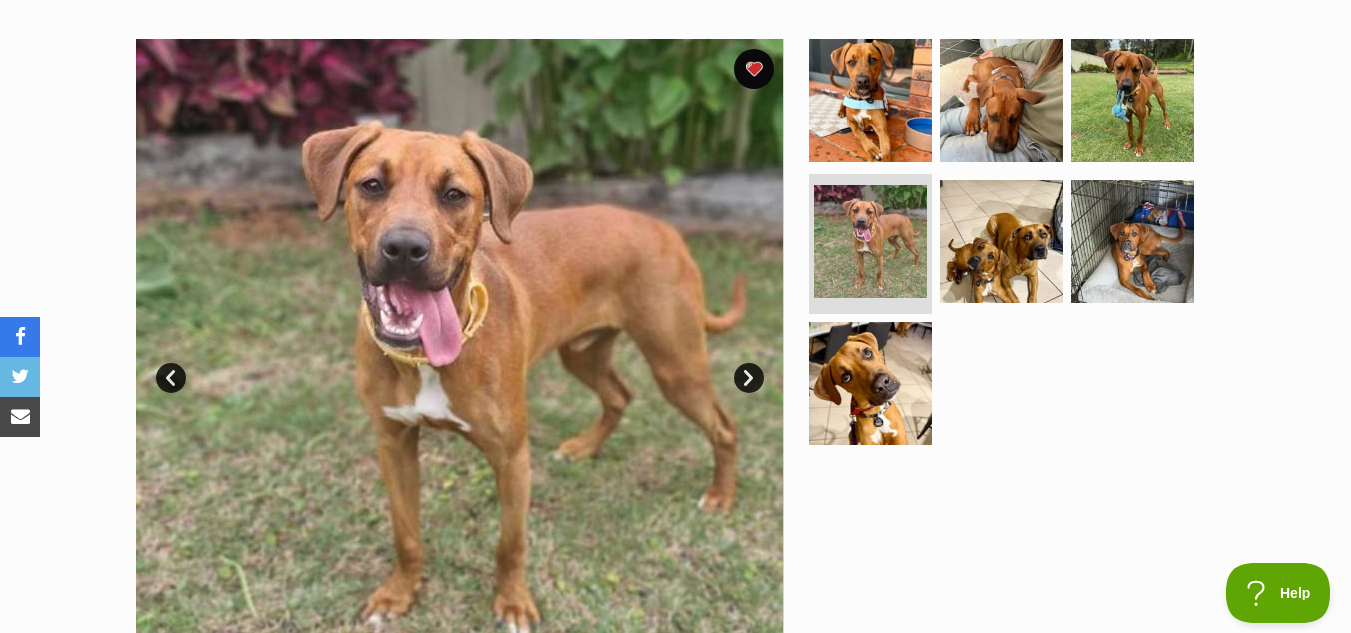 click on "Next" at bounding box center (749, 378) 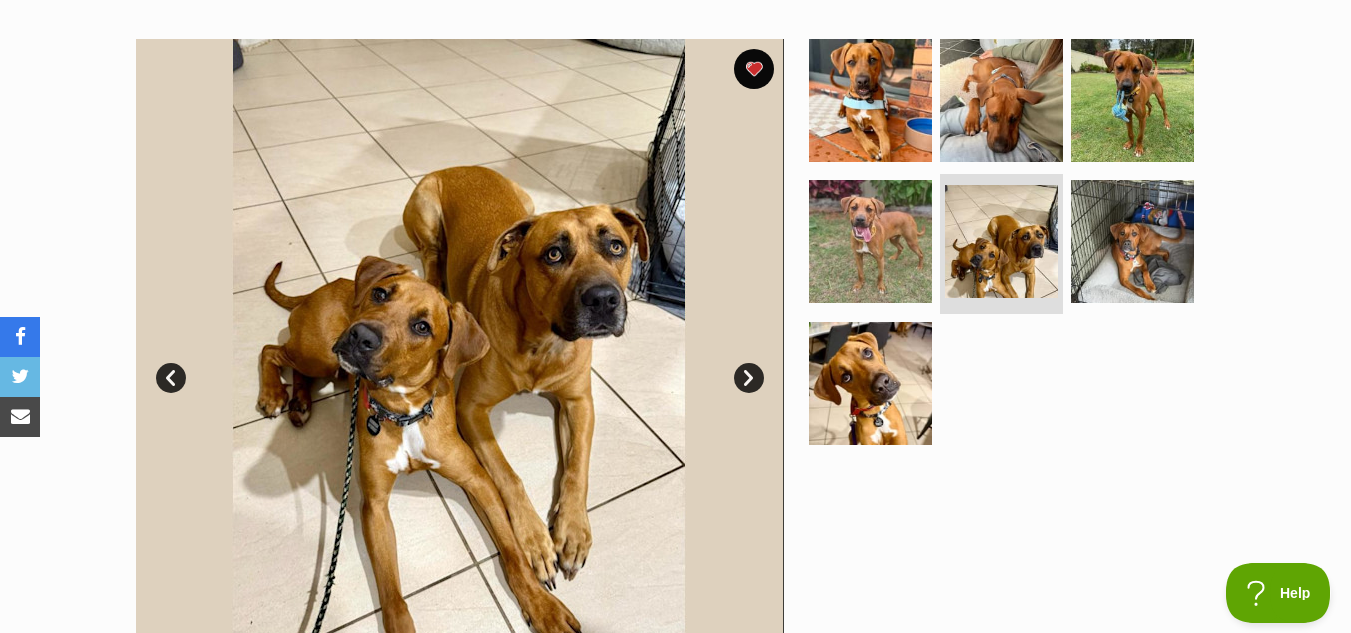 click on "Next" at bounding box center [749, 378] 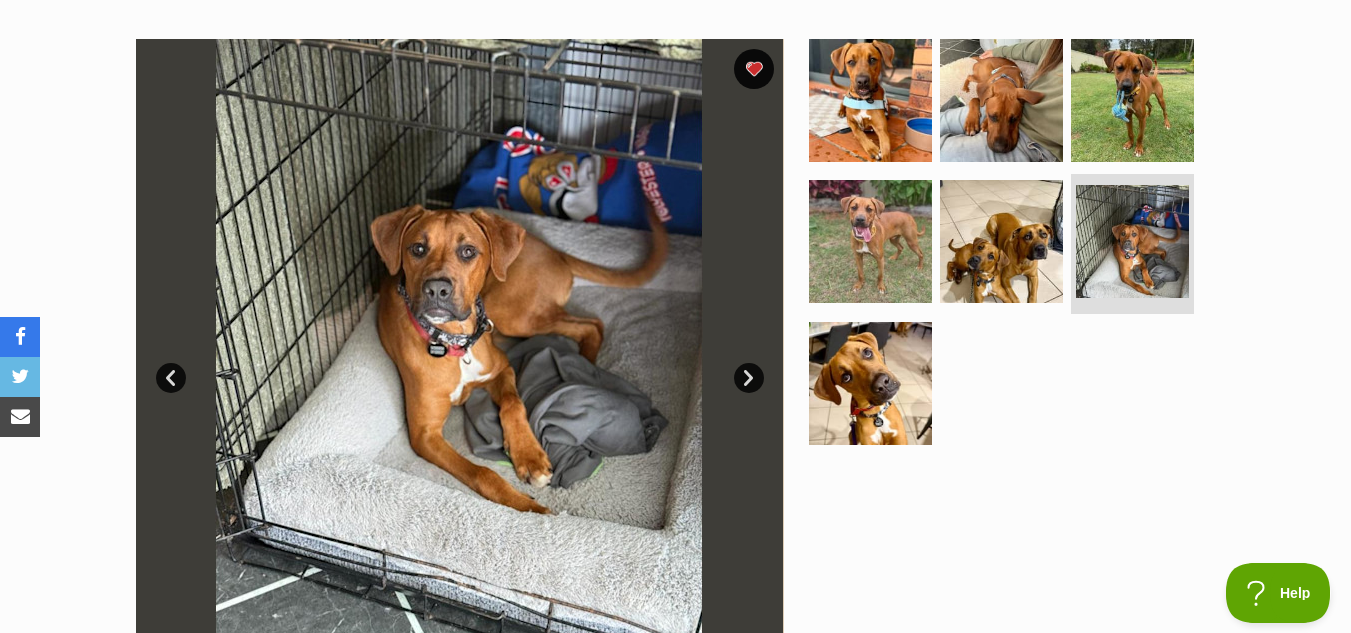 click on "Next" at bounding box center [749, 378] 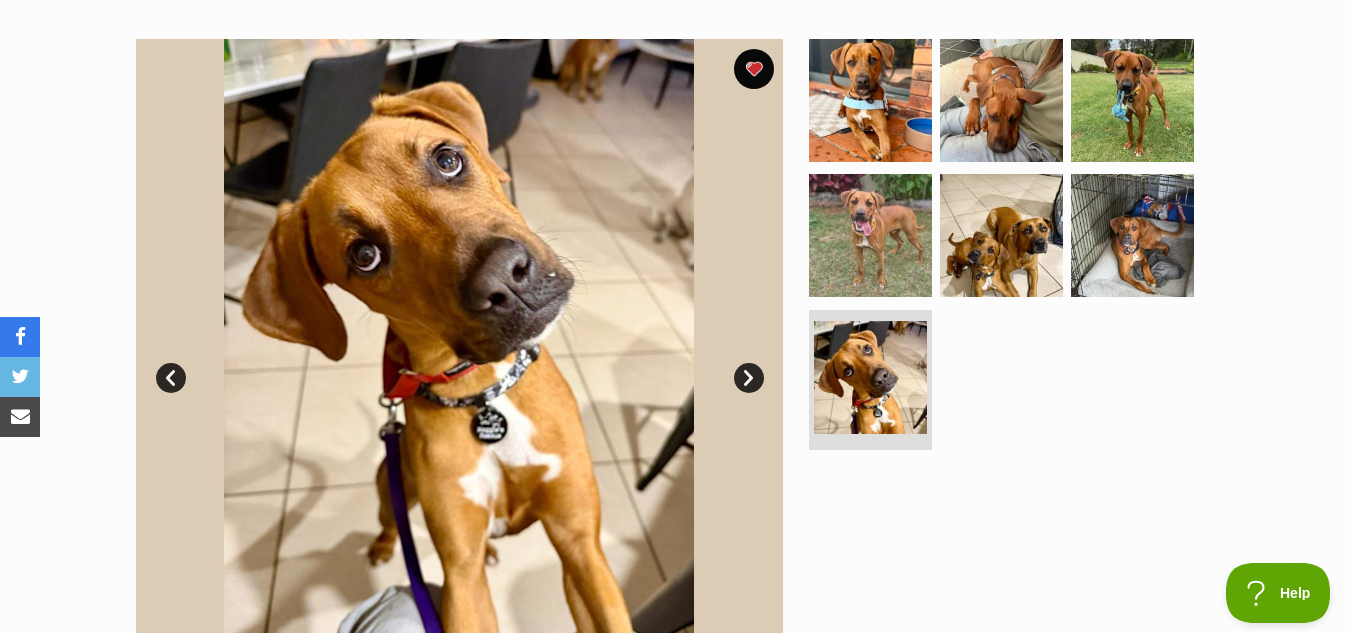 click on "Next" at bounding box center [749, 378] 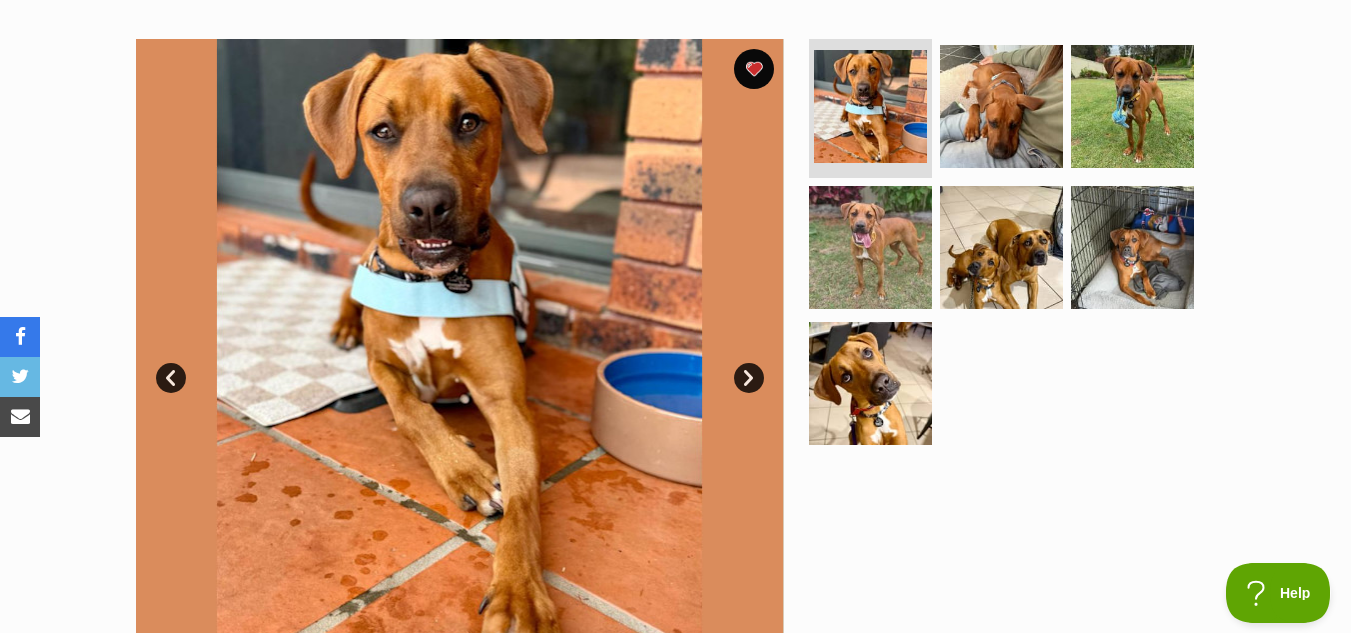 click on "Prev" at bounding box center [171, 378] 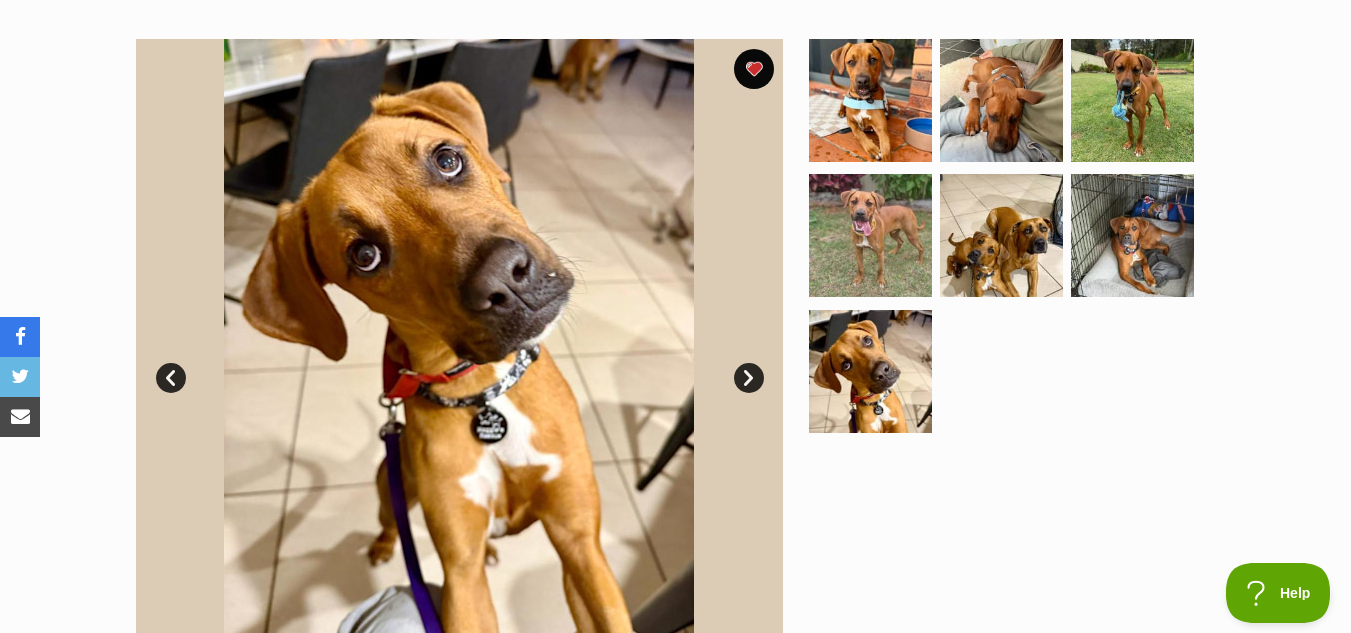 click at bounding box center (459, 363) 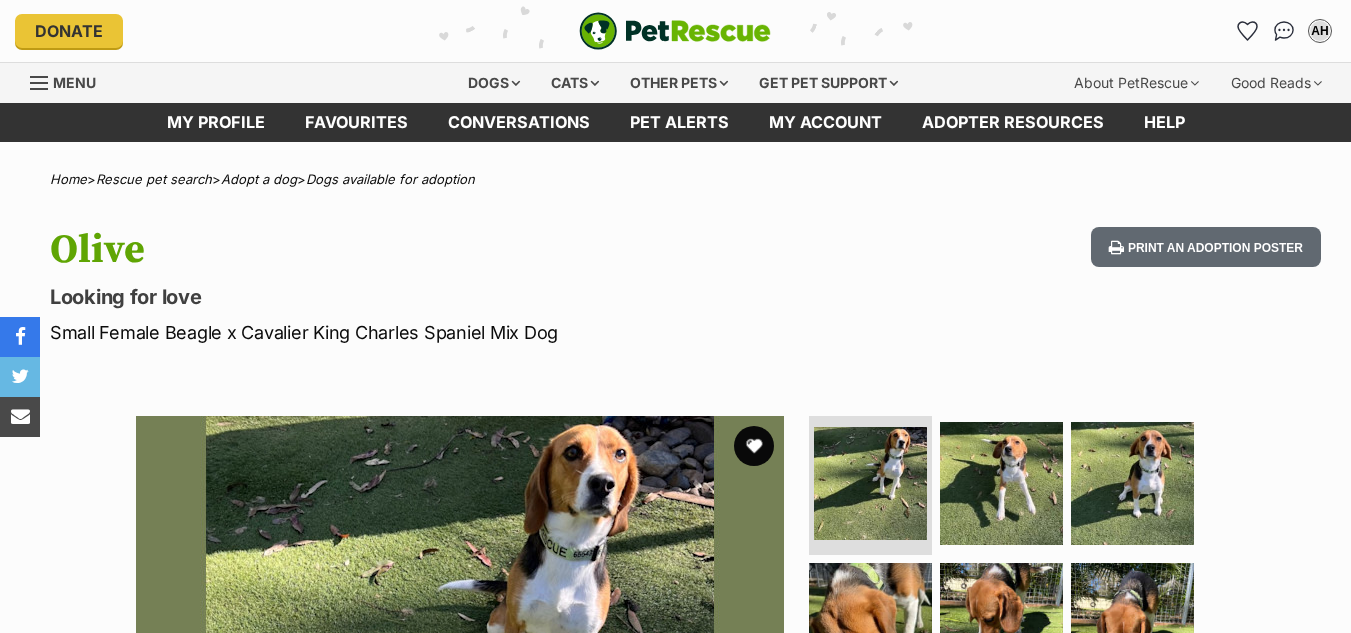 scroll, scrollTop: 0, scrollLeft: 0, axis: both 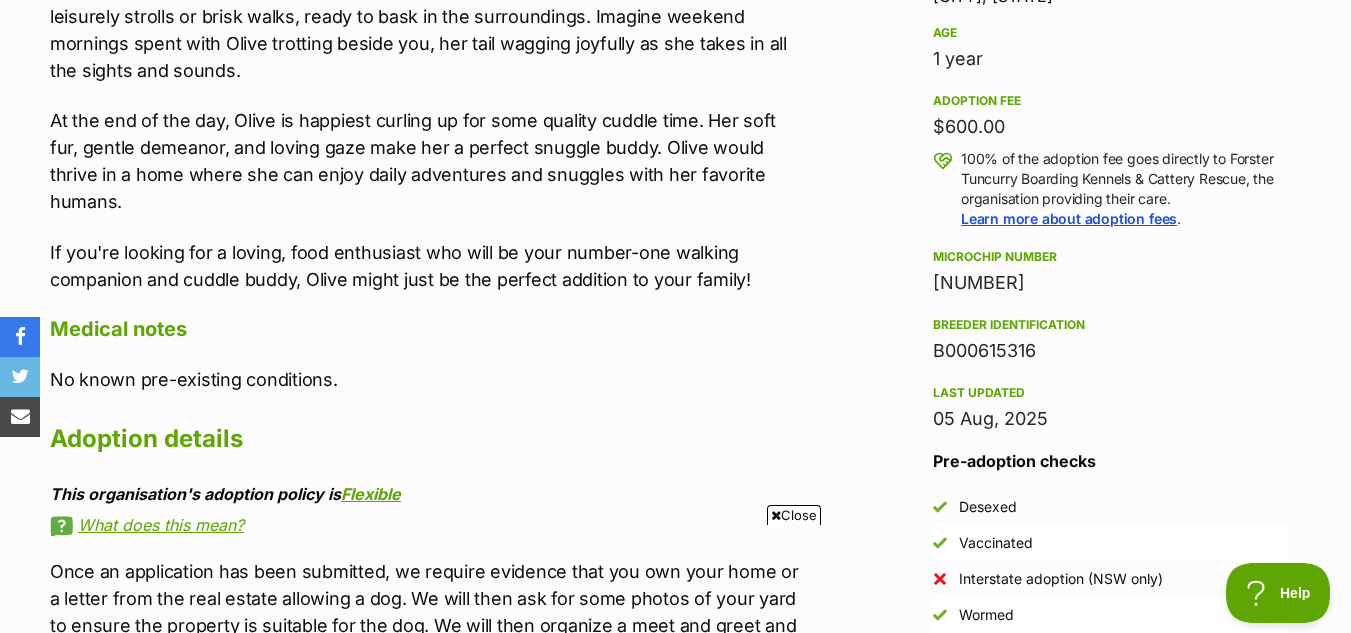 drag, startPoint x: 0, startPoint y: 0, endPoint x: 1365, endPoint y: 261, distance: 1389.7288 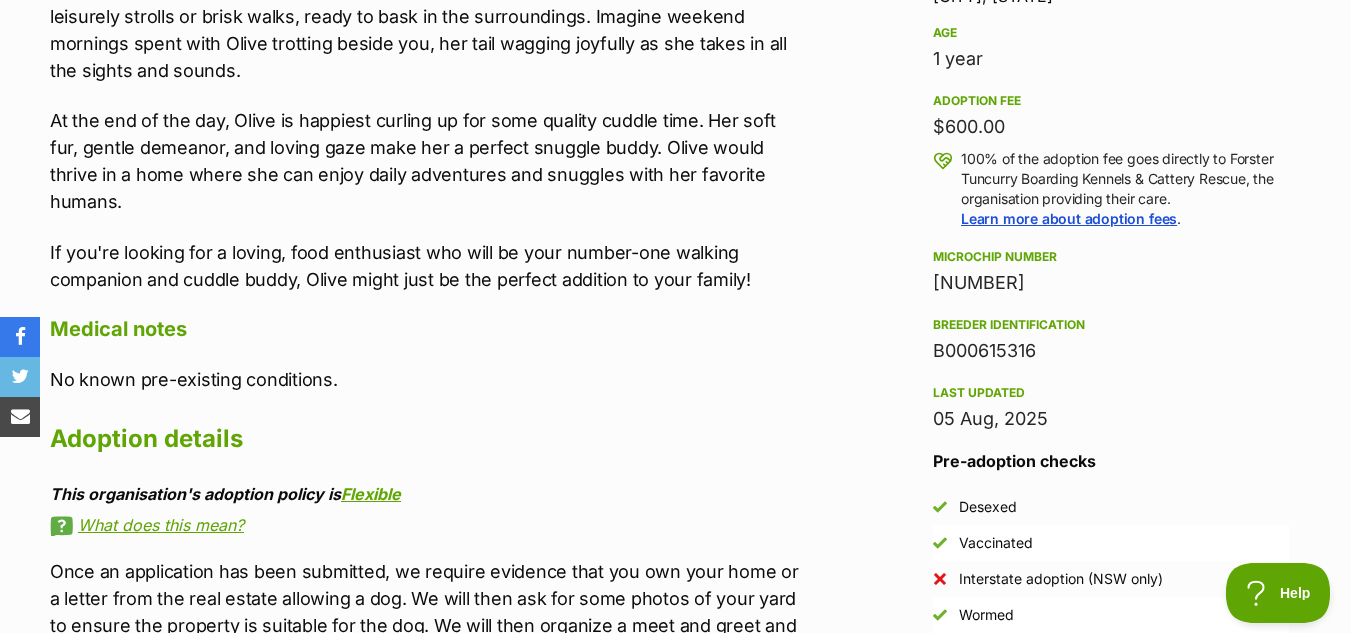 scroll, scrollTop: 0, scrollLeft: 0, axis: both 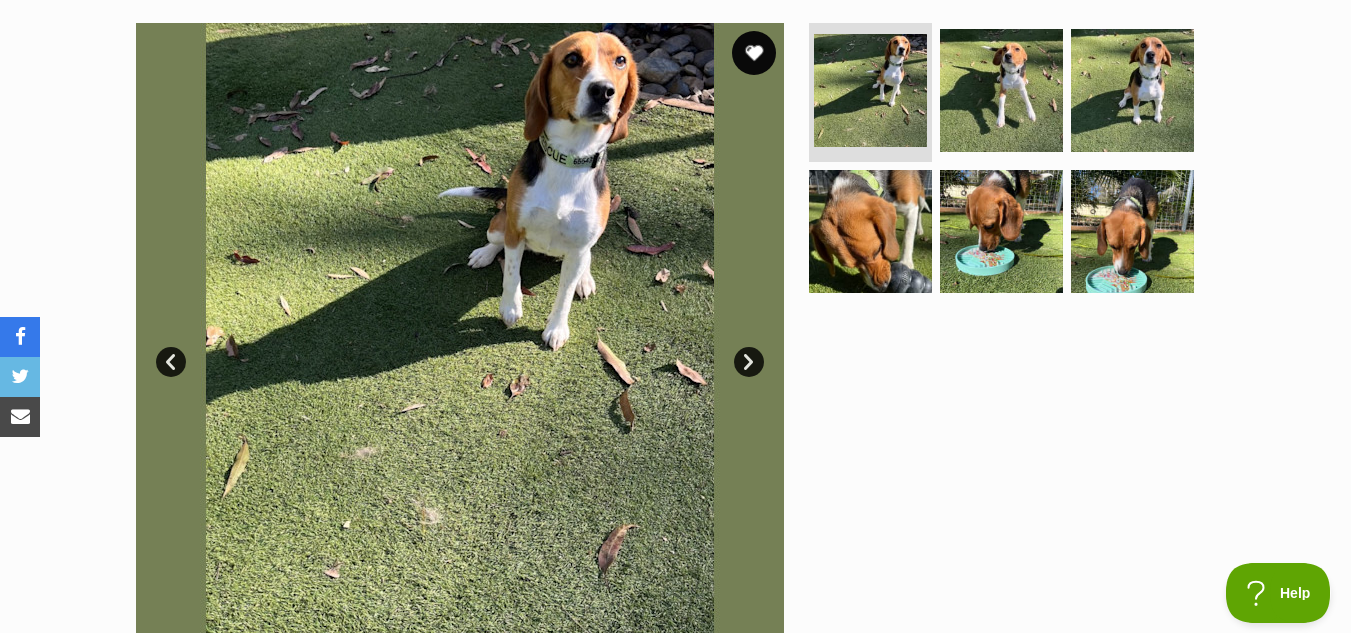 click at bounding box center (754, 53) 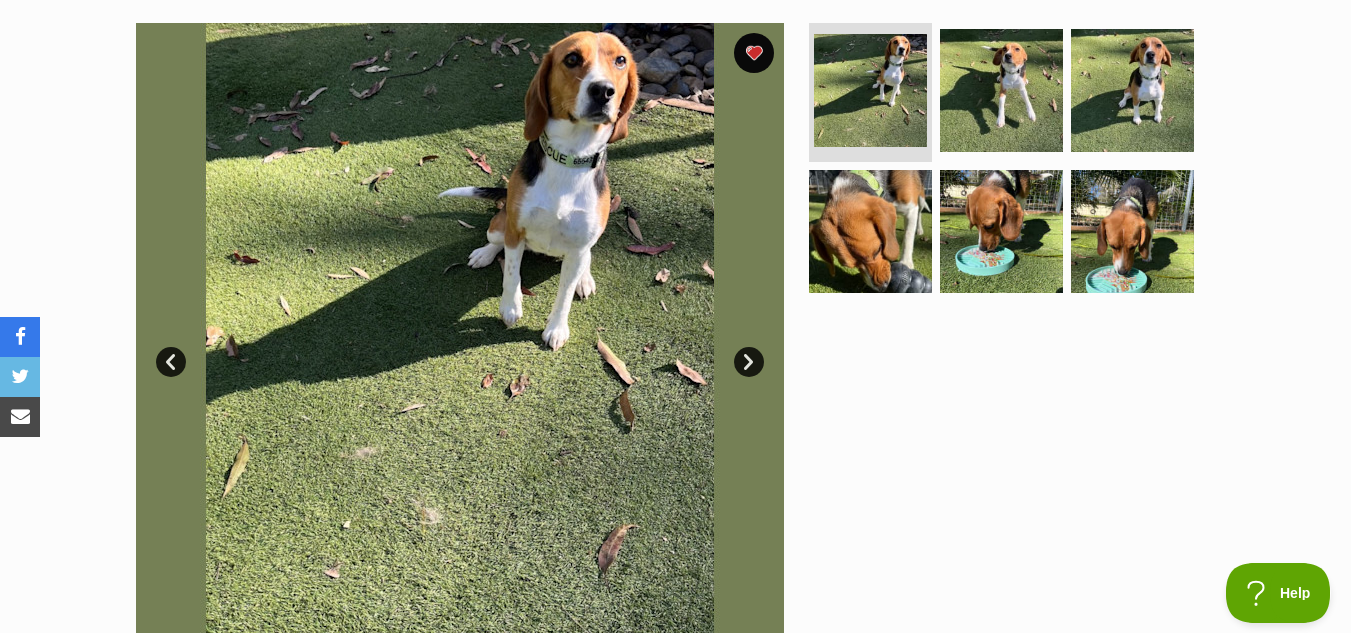 click on "Next" at bounding box center (749, 362) 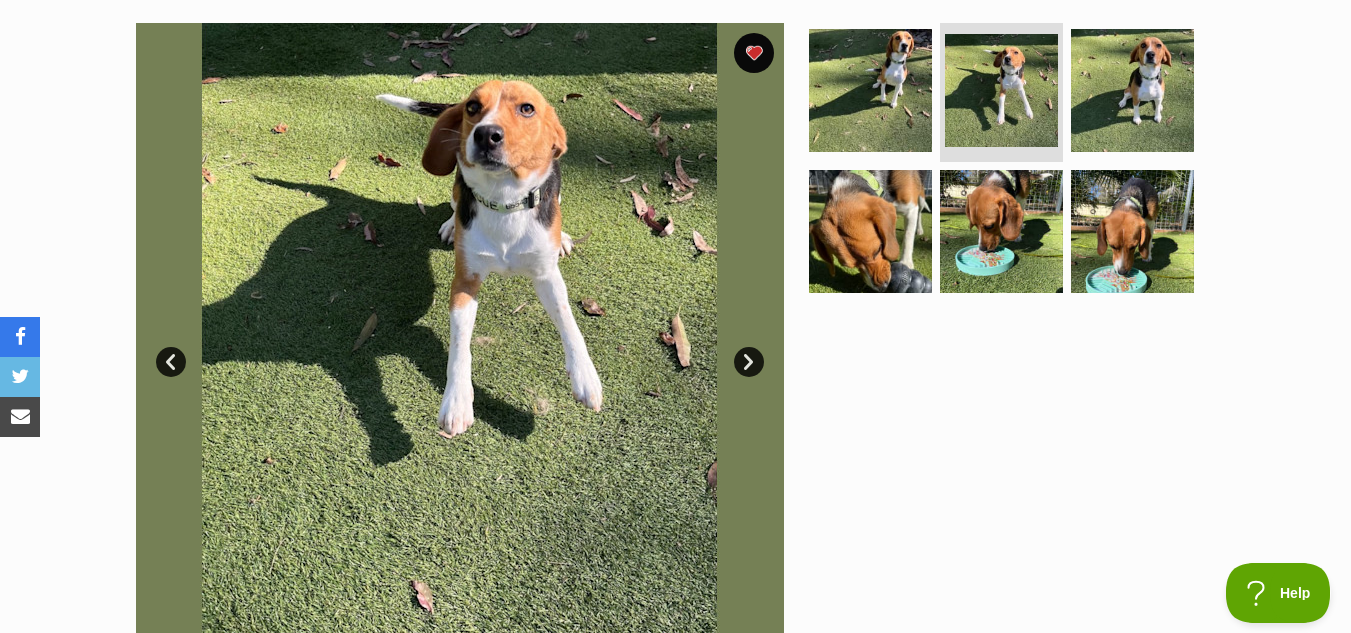 click on "Next" at bounding box center (749, 362) 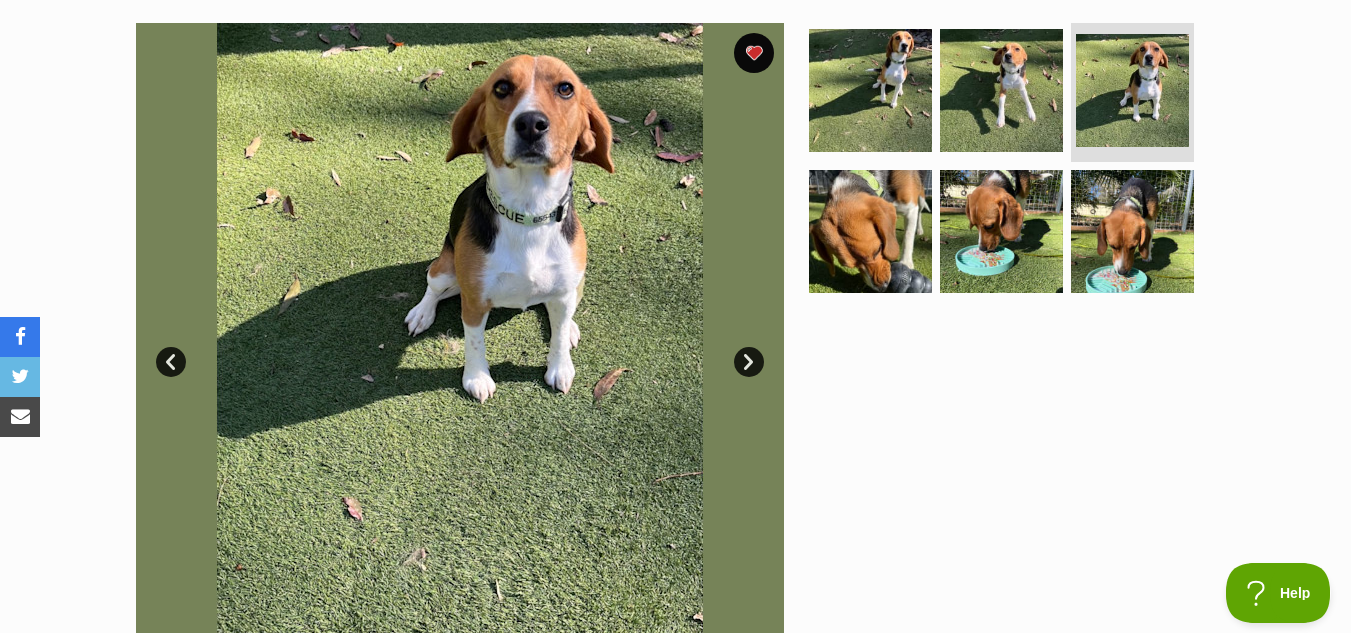 click on "Next" at bounding box center (749, 362) 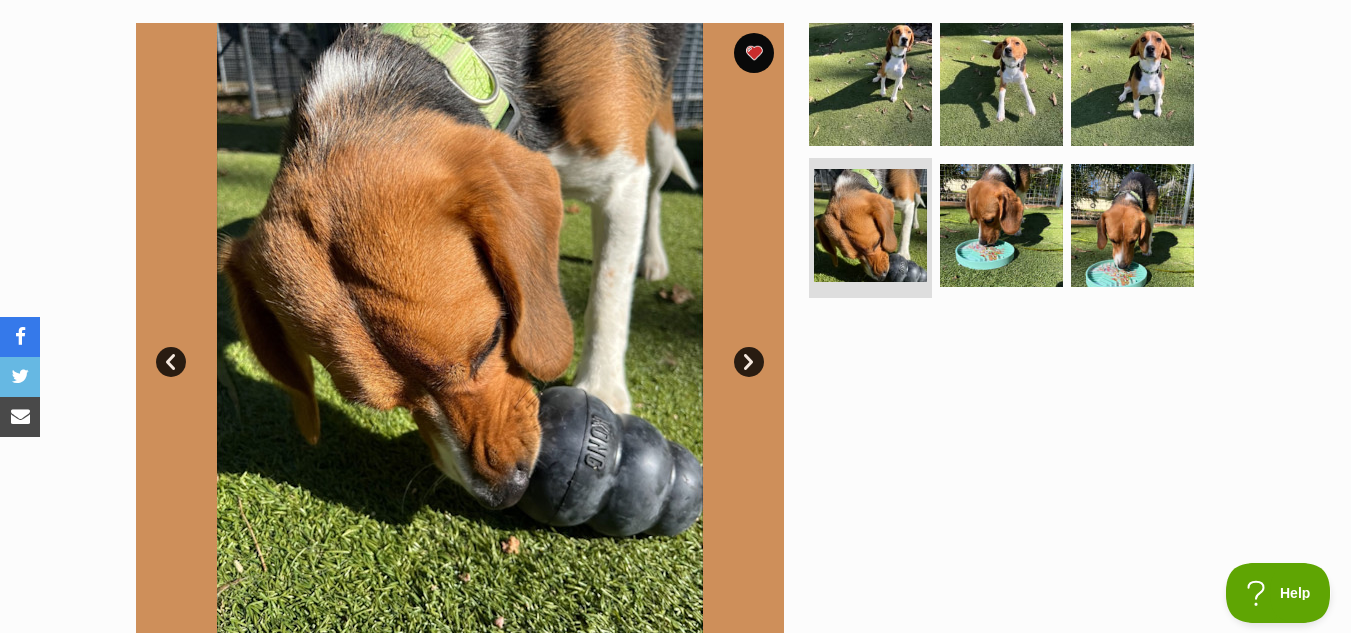 click on "Next" at bounding box center [749, 362] 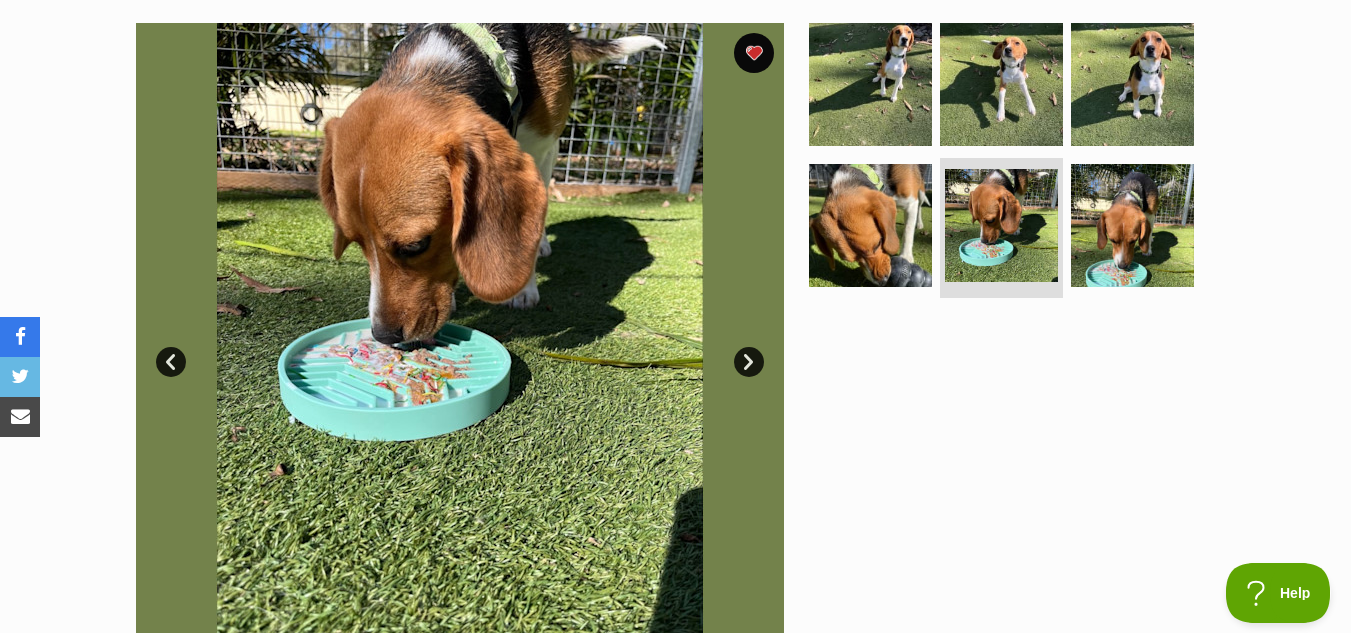 click on "Next" at bounding box center [749, 362] 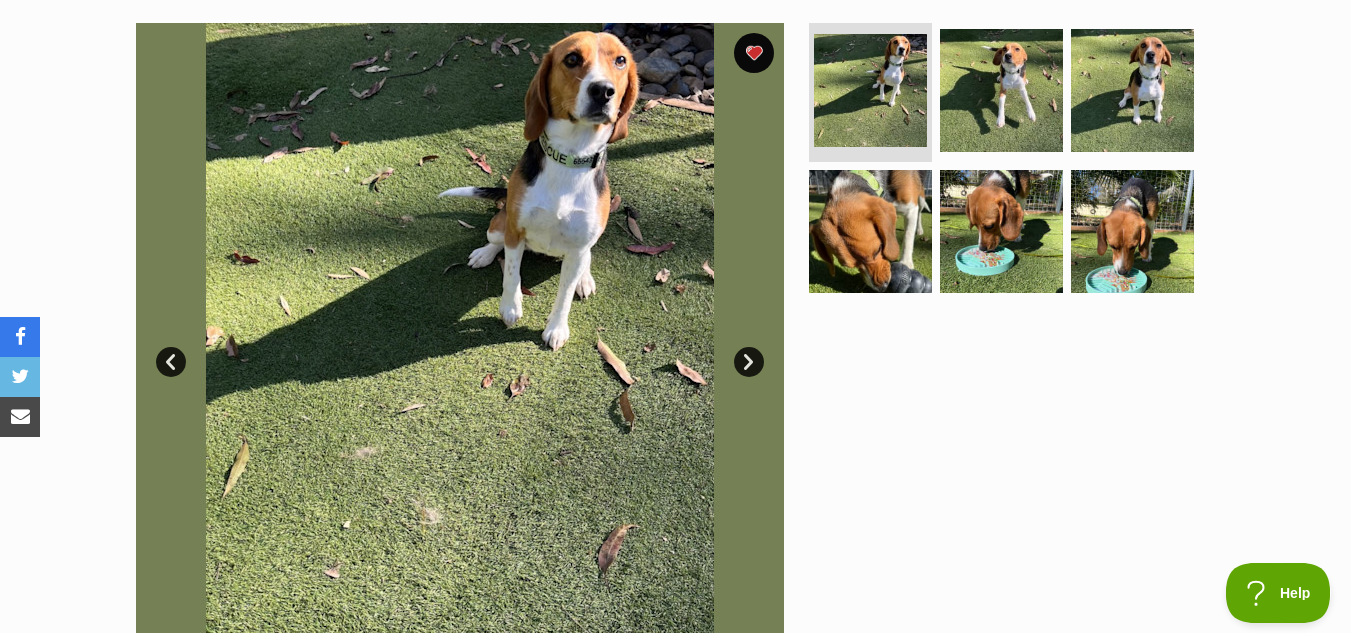 click on "Next" at bounding box center [749, 362] 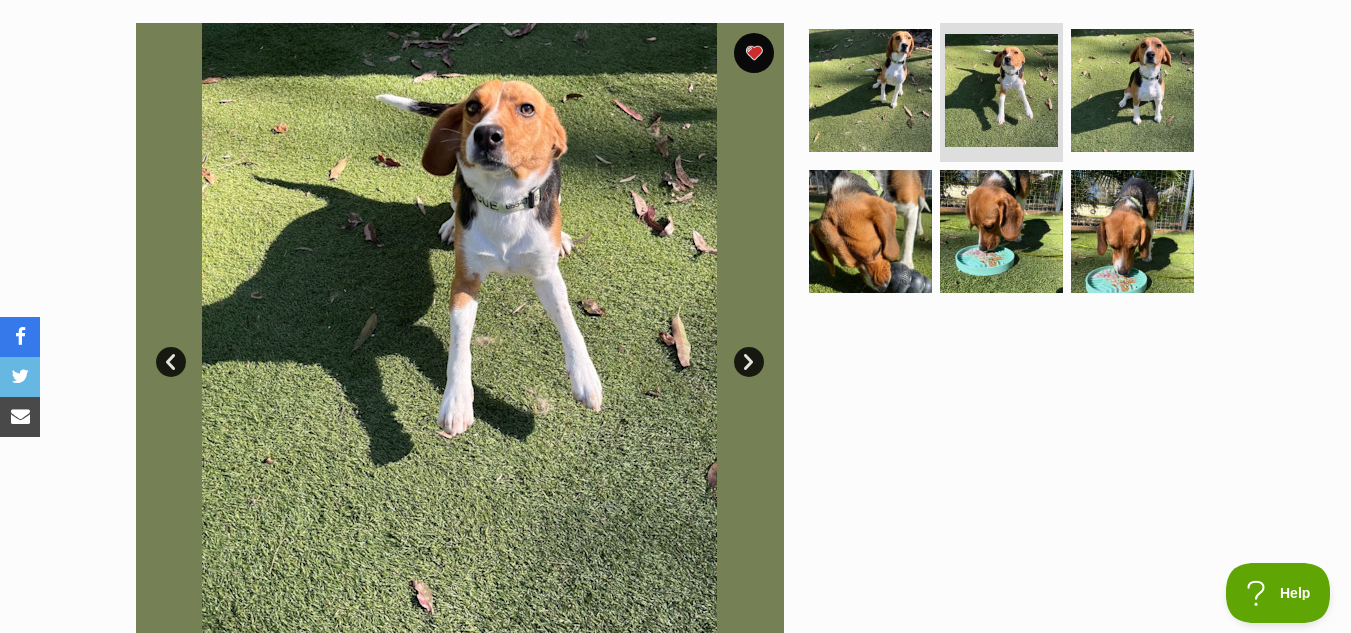 click on "Next" at bounding box center (749, 362) 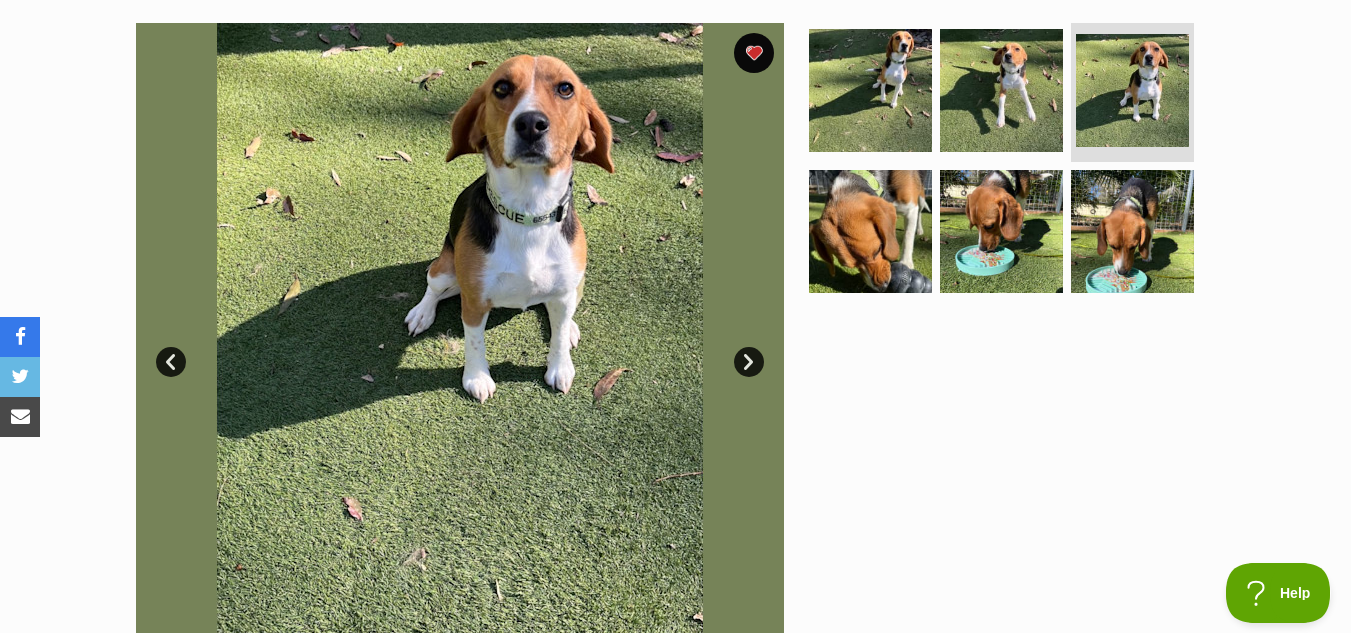 click on "Next" at bounding box center (749, 362) 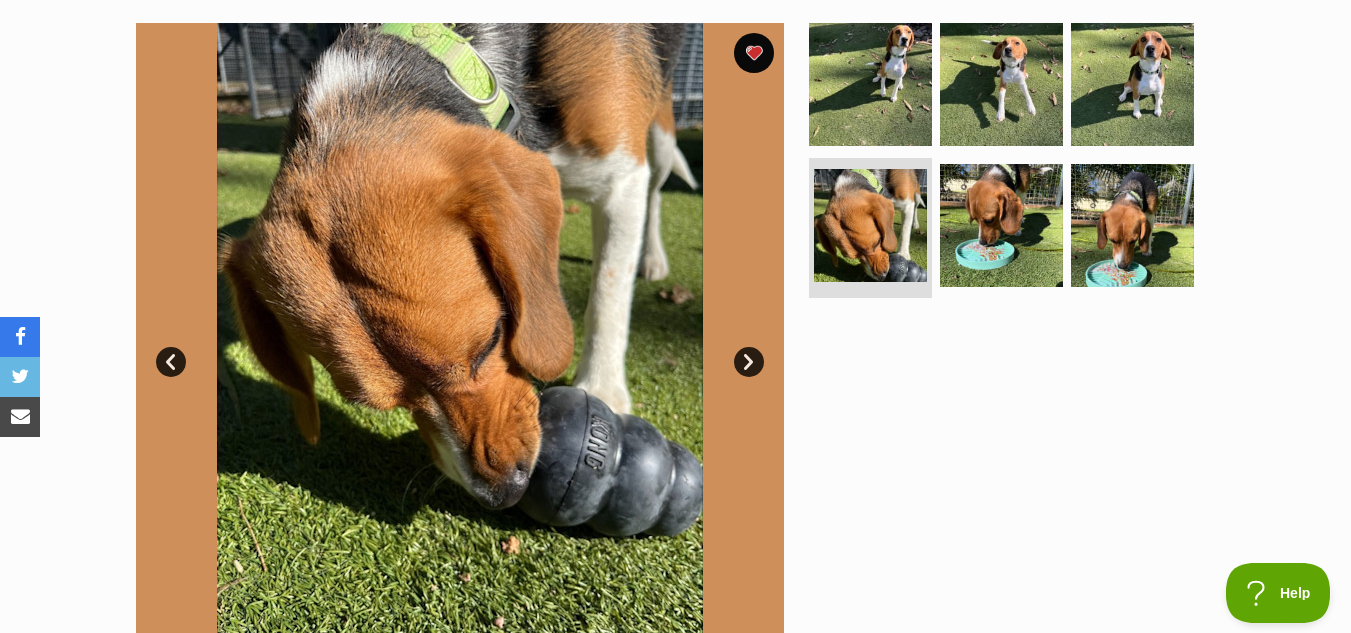 click on "Next" at bounding box center (749, 362) 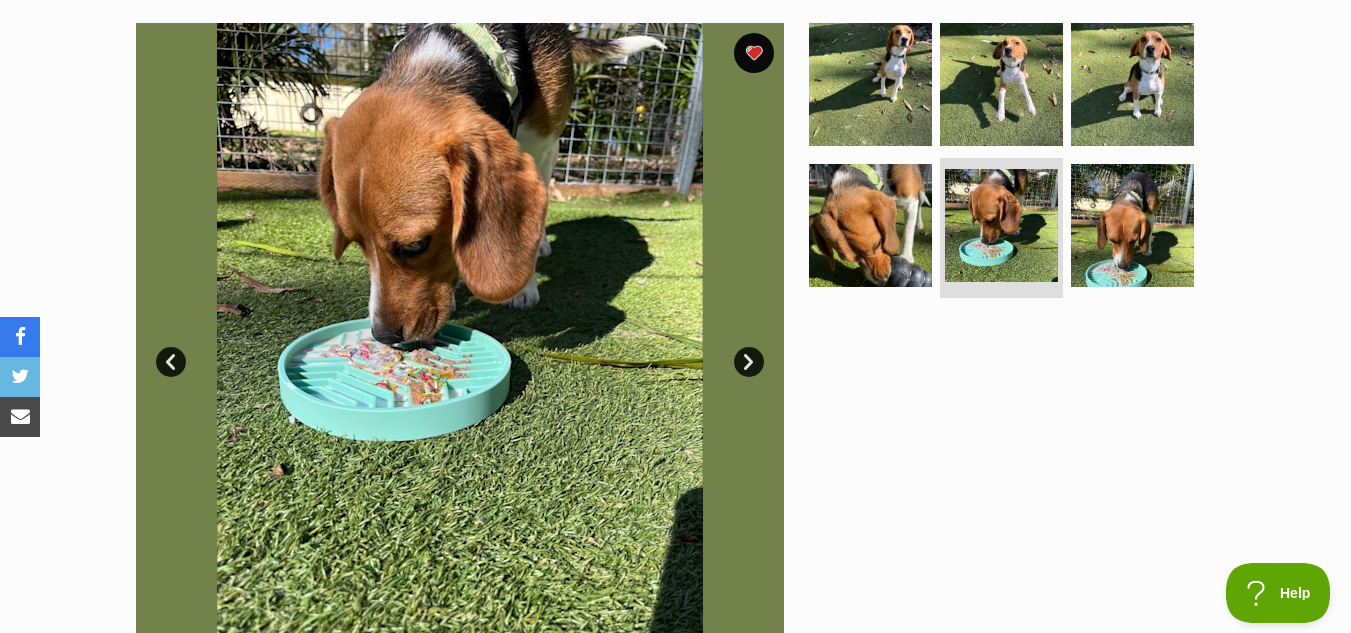 click on "Next" at bounding box center [749, 362] 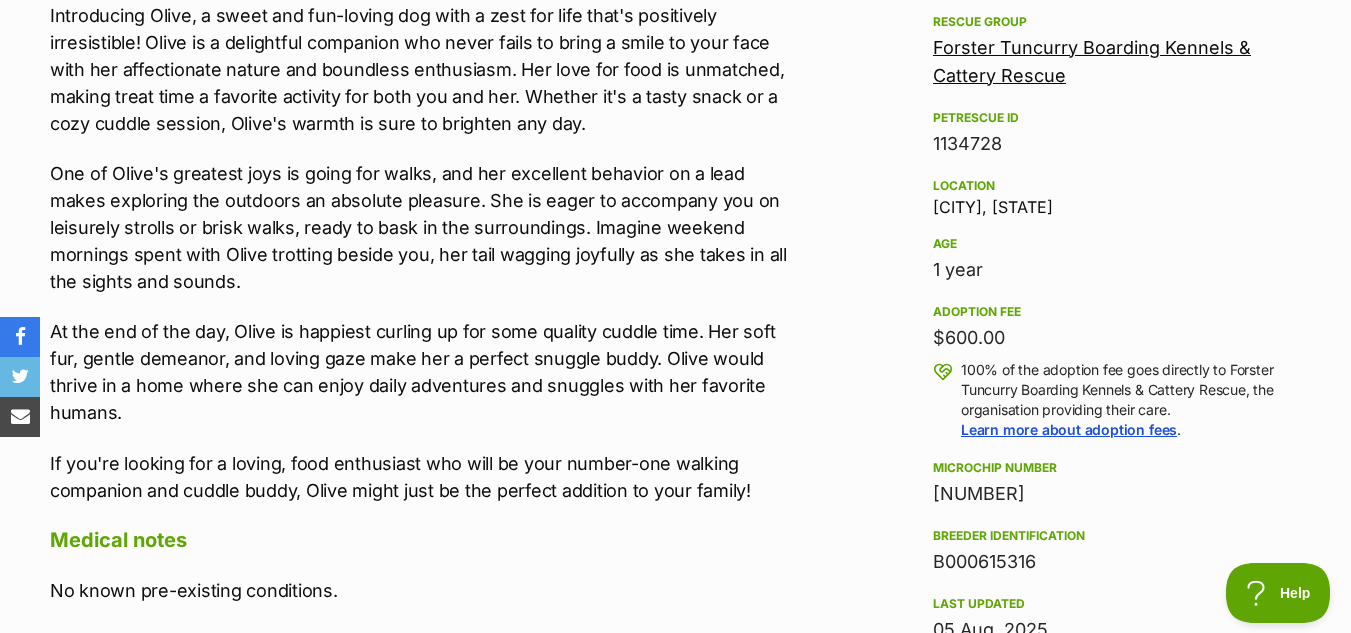 scroll, scrollTop: 1187, scrollLeft: 0, axis: vertical 